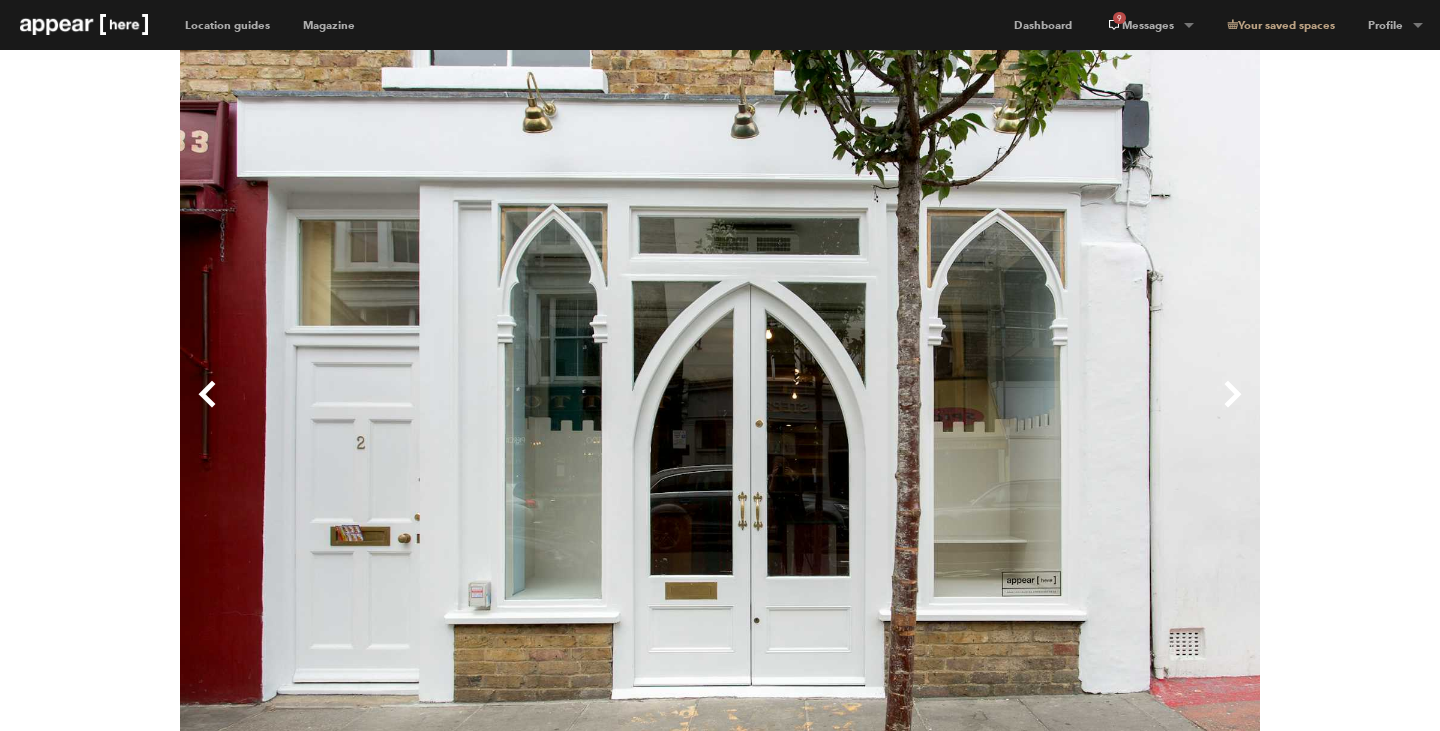 scroll, scrollTop: 0, scrollLeft: 0, axis: both 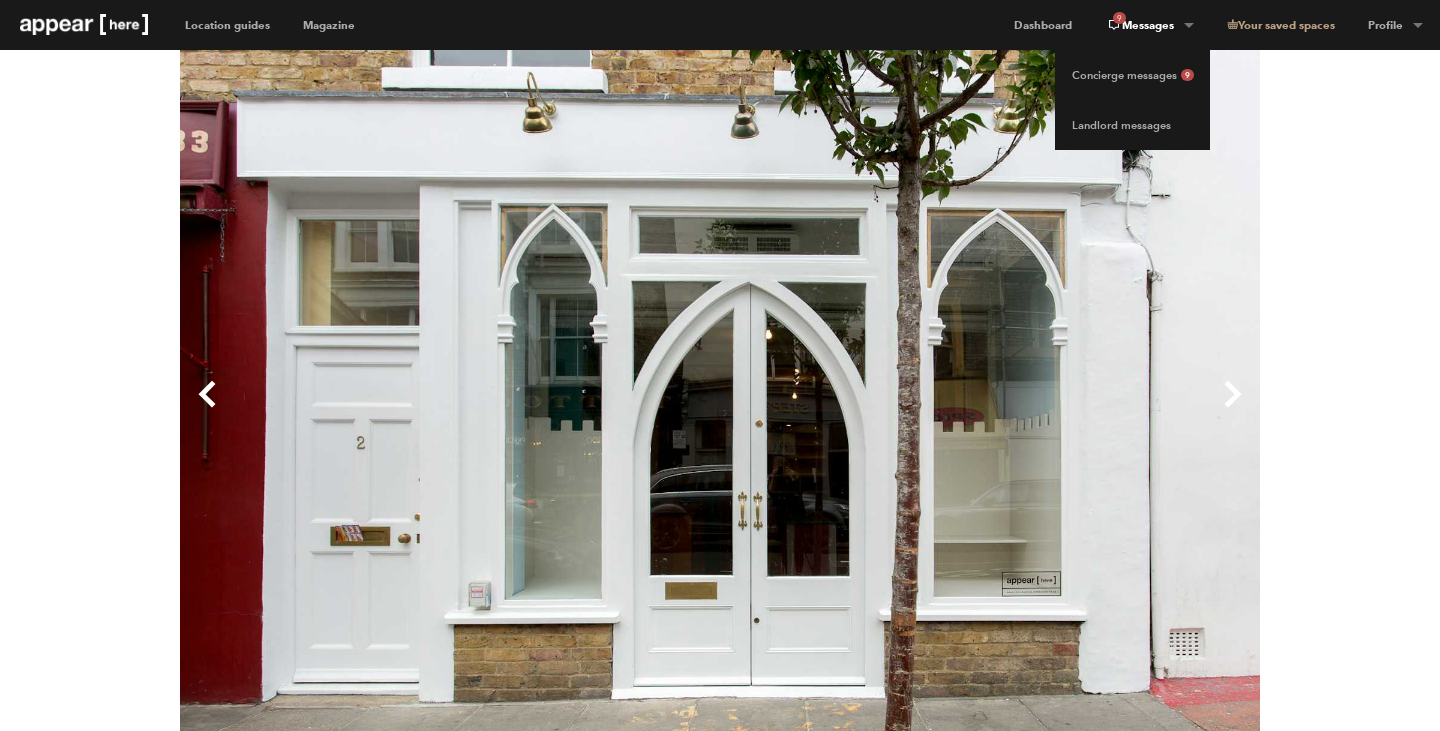 click on "9
Messages" at bounding box center [1149, 25] 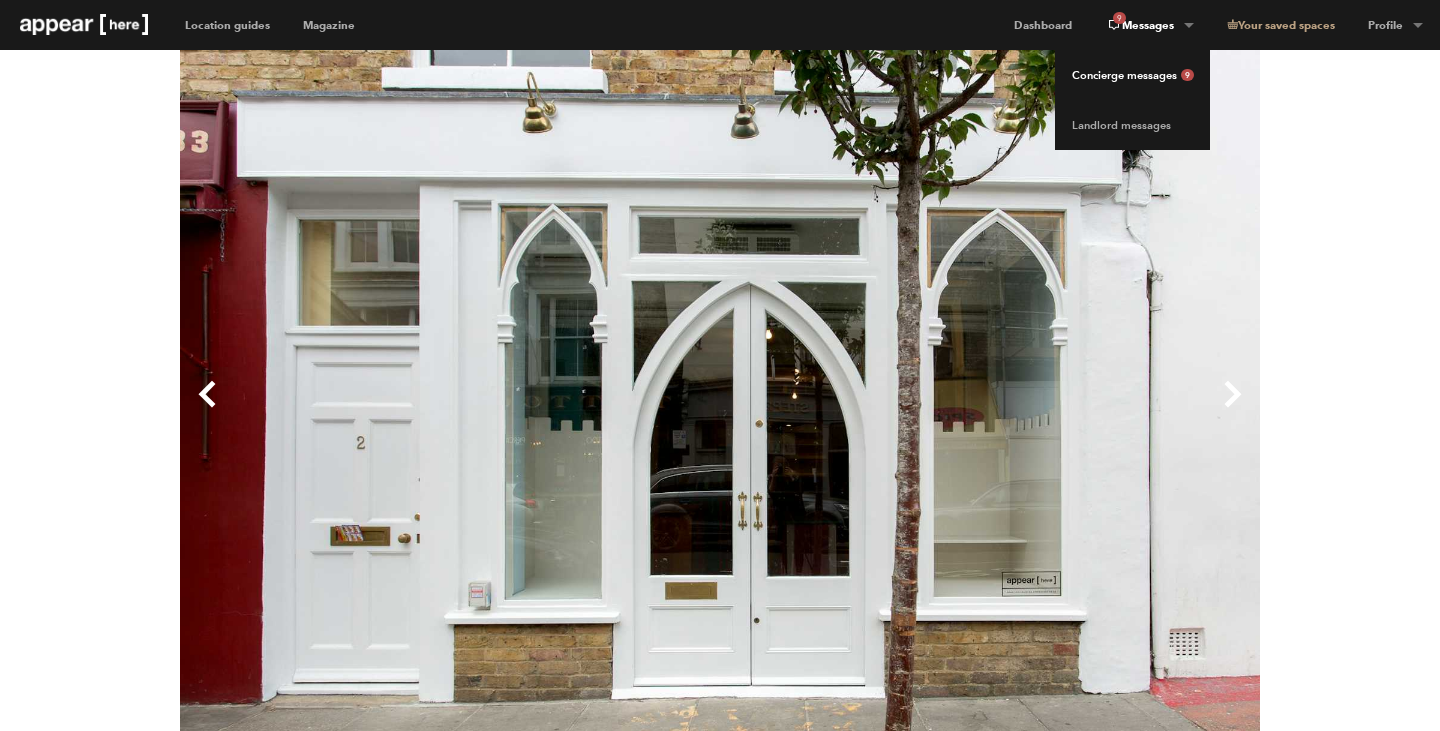 click on "Concierge messages
9" at bounding box center (1132, 75) 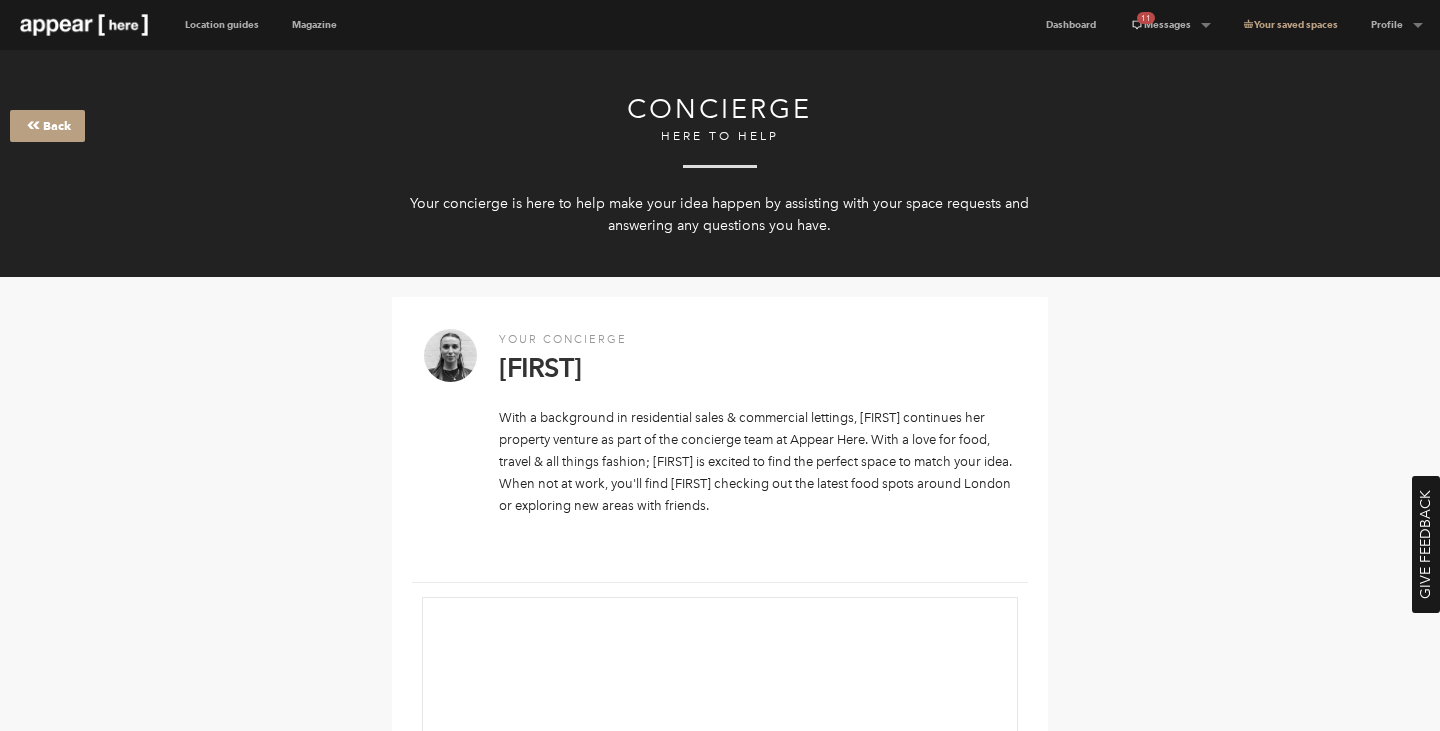 scroll, scrollTop: 0, scrollLeft: 0, axis: both 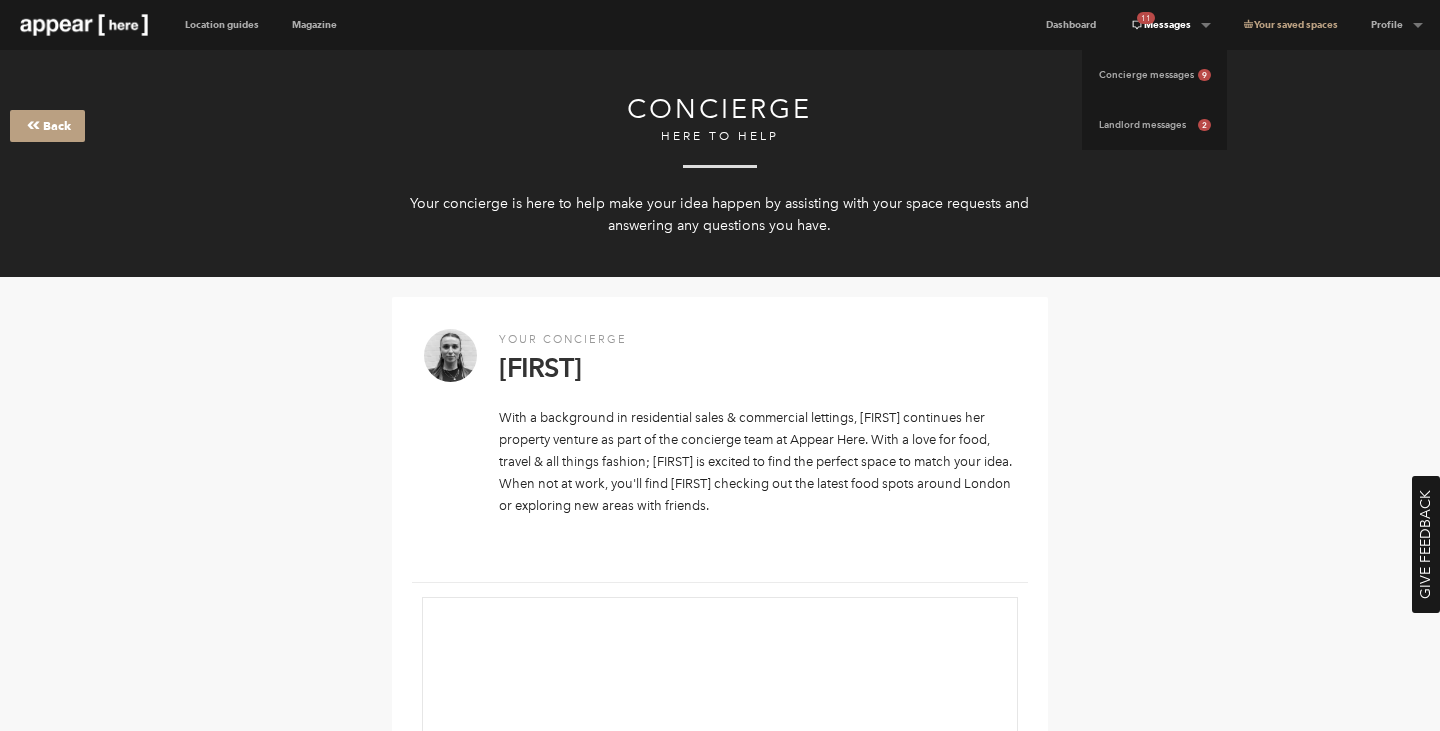 click on "11
Messages" at bounding box center [1170, 25] 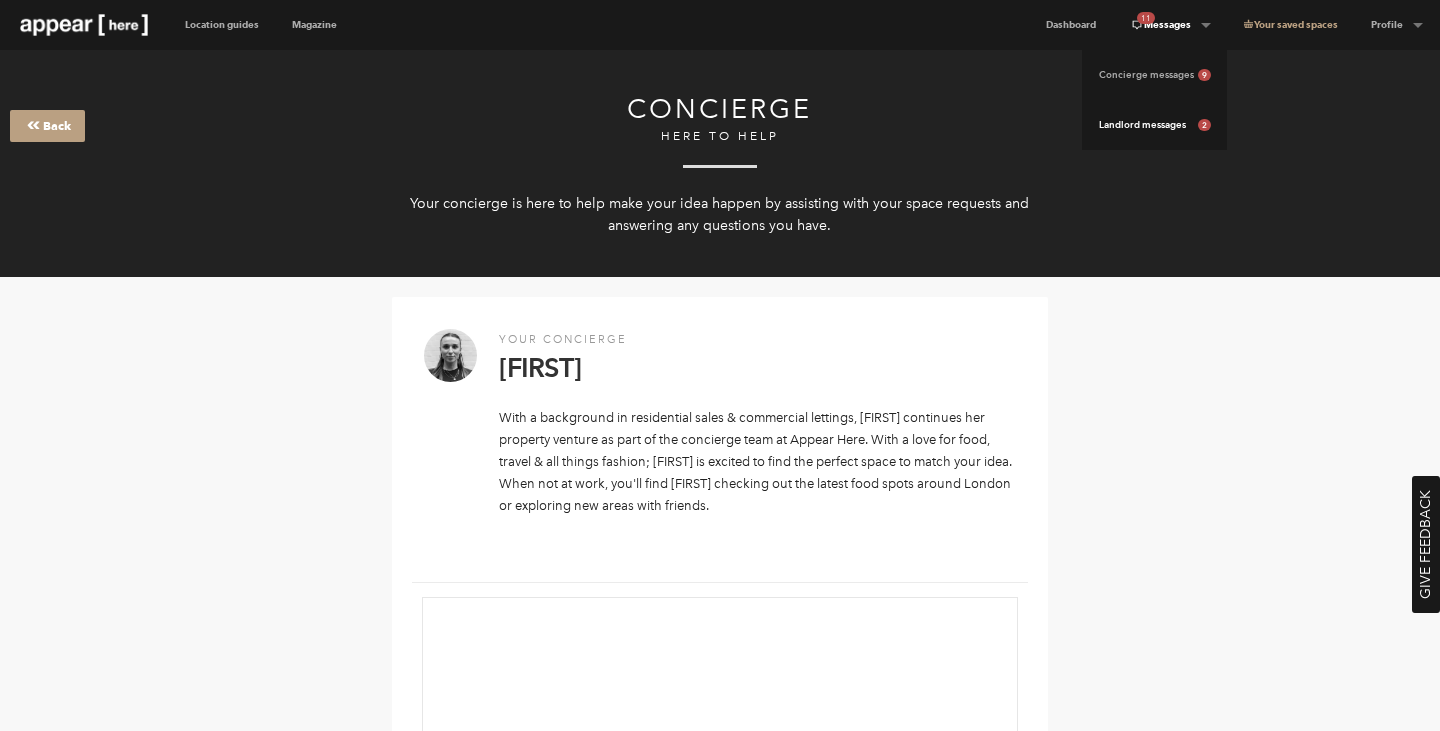 click on "Landlord messages
2" at bounding box center [1154, 125] 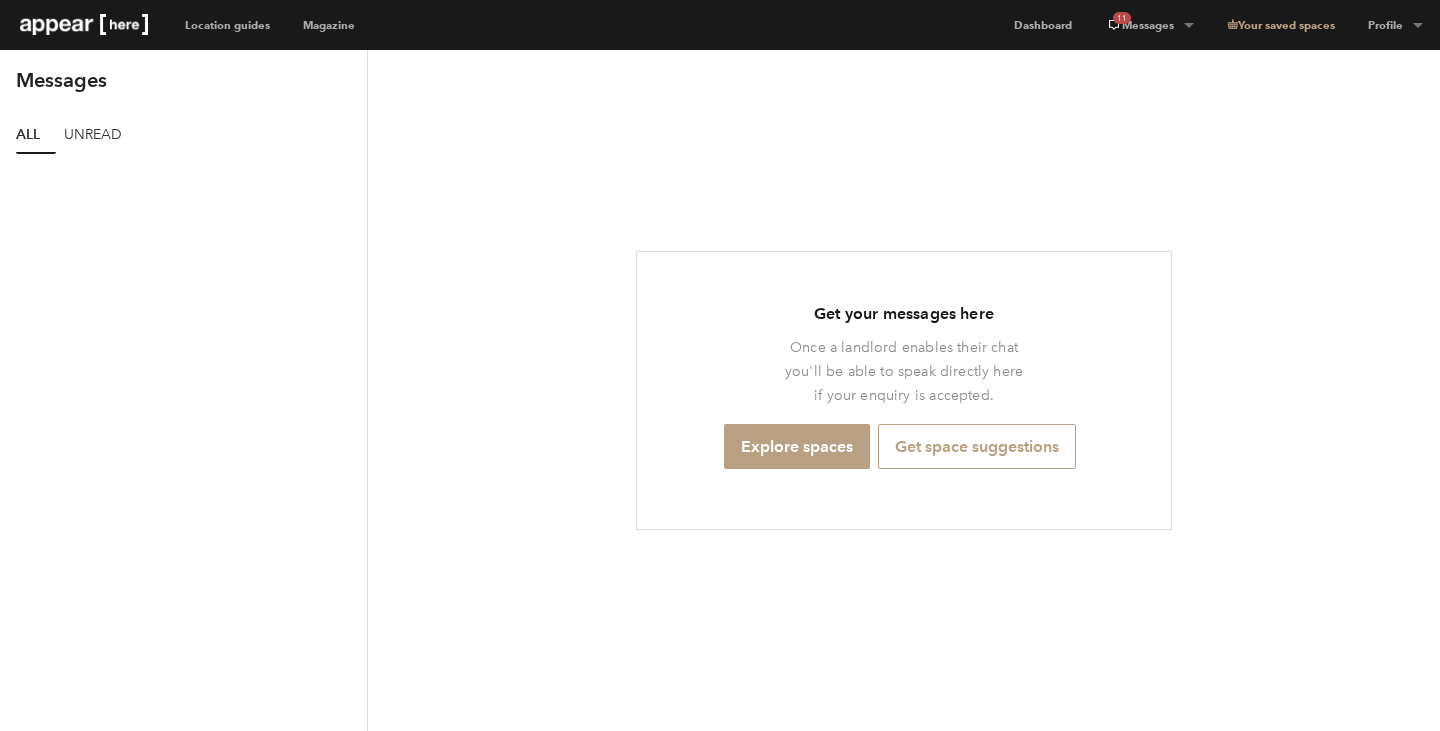 scroll, scrollTop: 0, scrollLeft: 0, axis: both 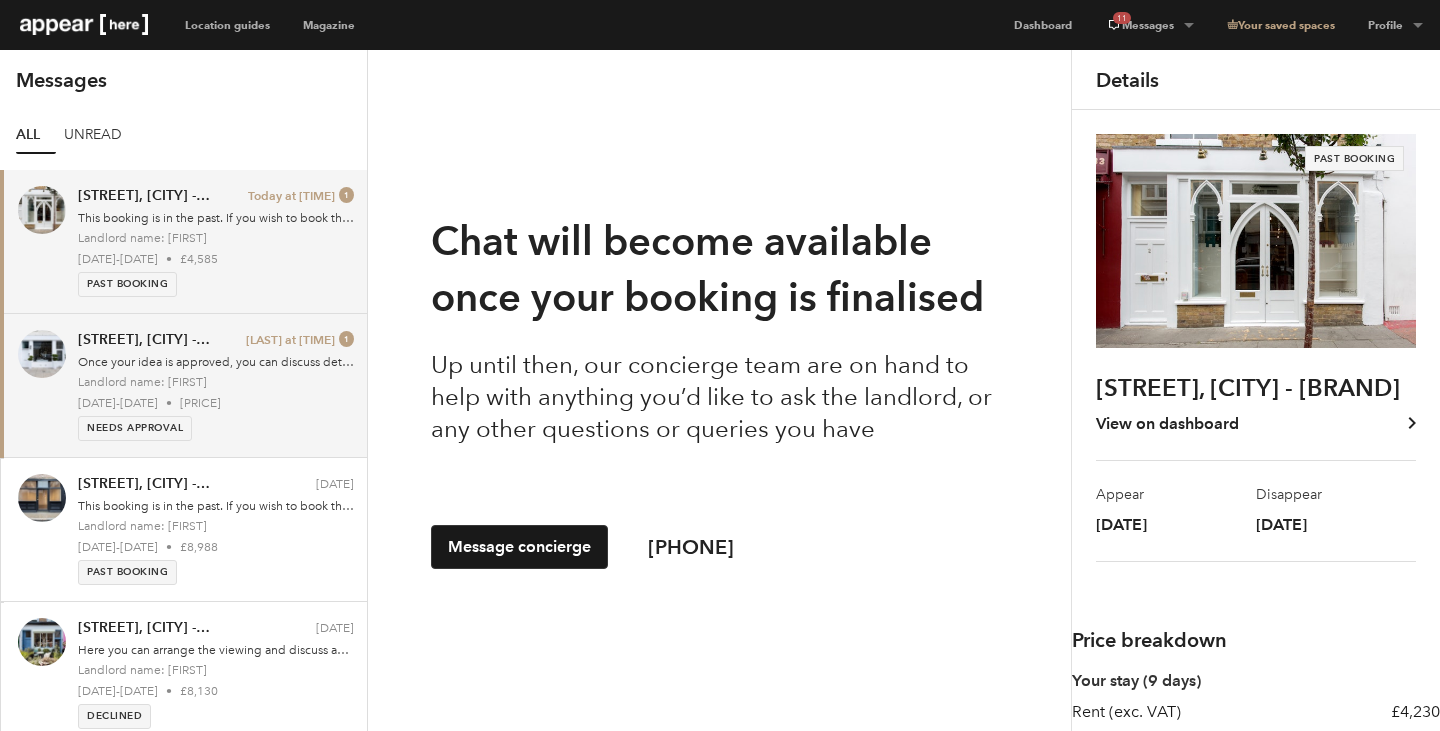 click on "1 Sep  -  30 Sep • £9,431" at bounding box center (216, 403) 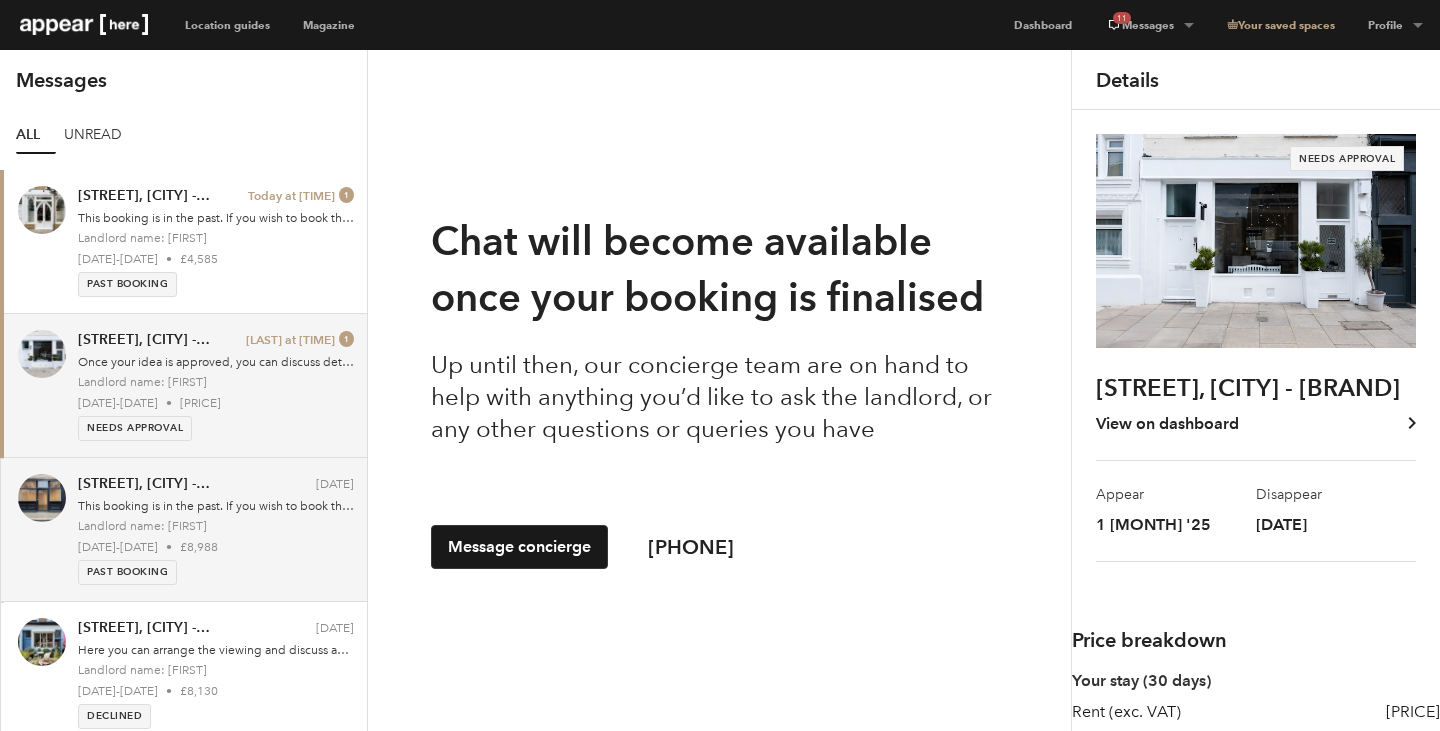 click on "Bateman Street, Soho - The Bright Black Box 22/04/2025 This booking is in the past. If you wish to book this space again, make a new request to open chat with the landlord. Landlord name: Arnold 18 Mar  -  31 Mar • £8,988 Past booking" at bounding box center (216, 529) 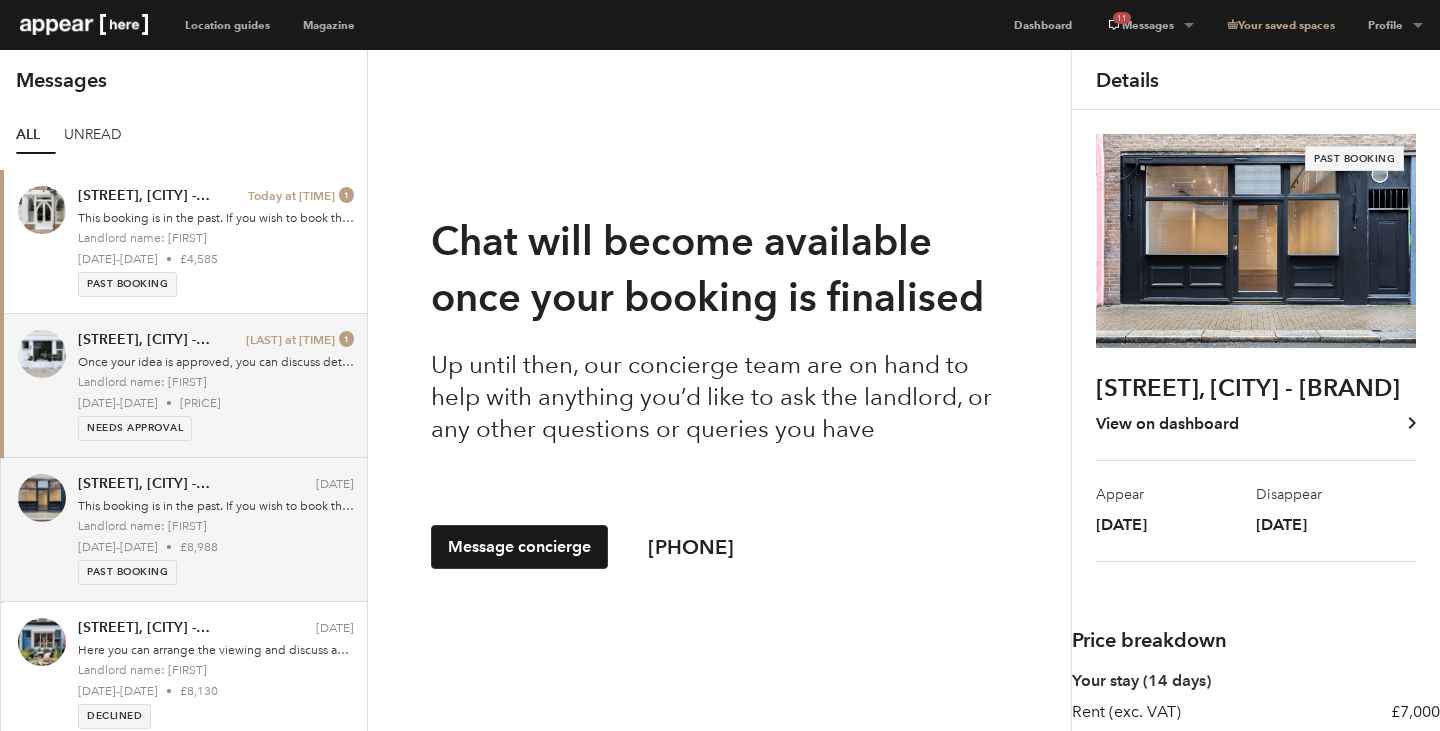 click on "Landlord name: Joseph" at bounding box center [216, 382] 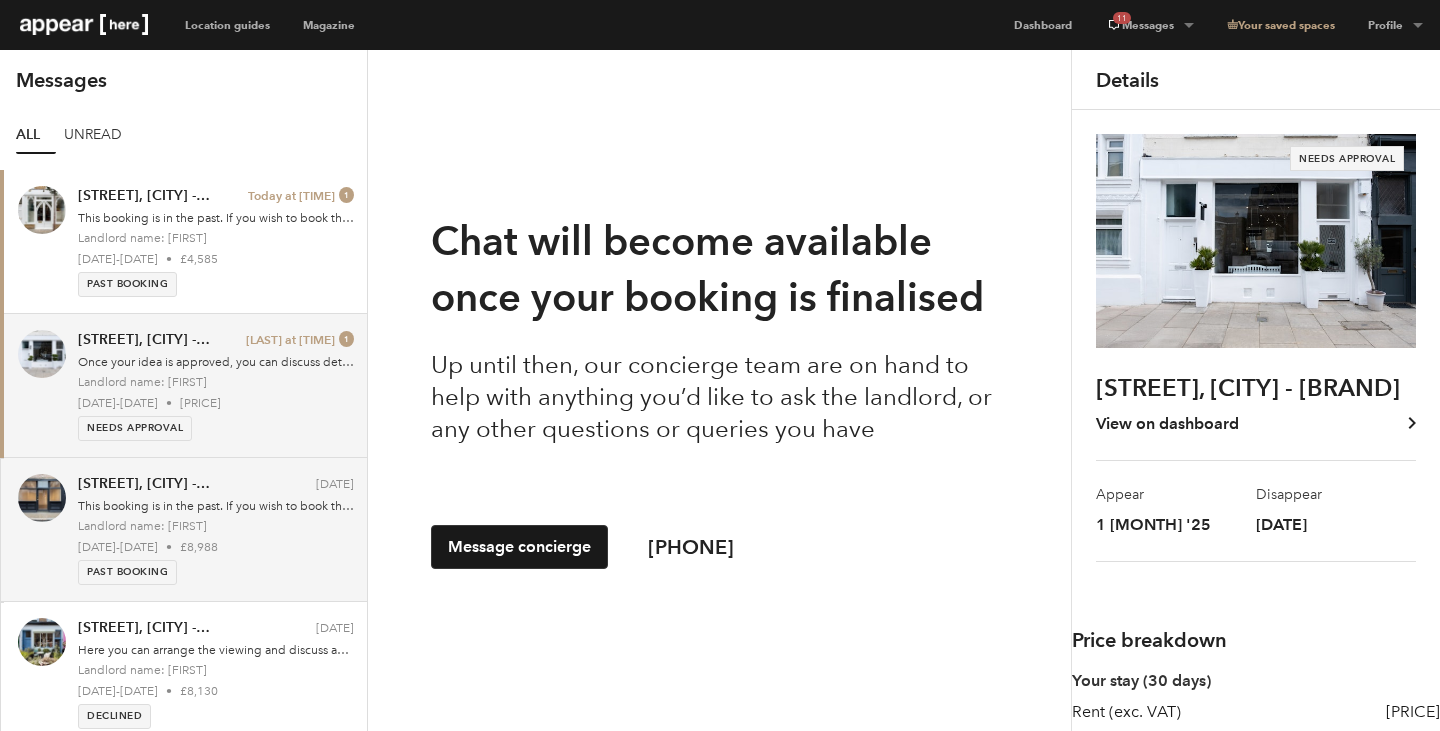 click on "This booking is in the past. If you wish to book this space again, make a new request to open chat with the landlord." at bounding box center (216, 506) 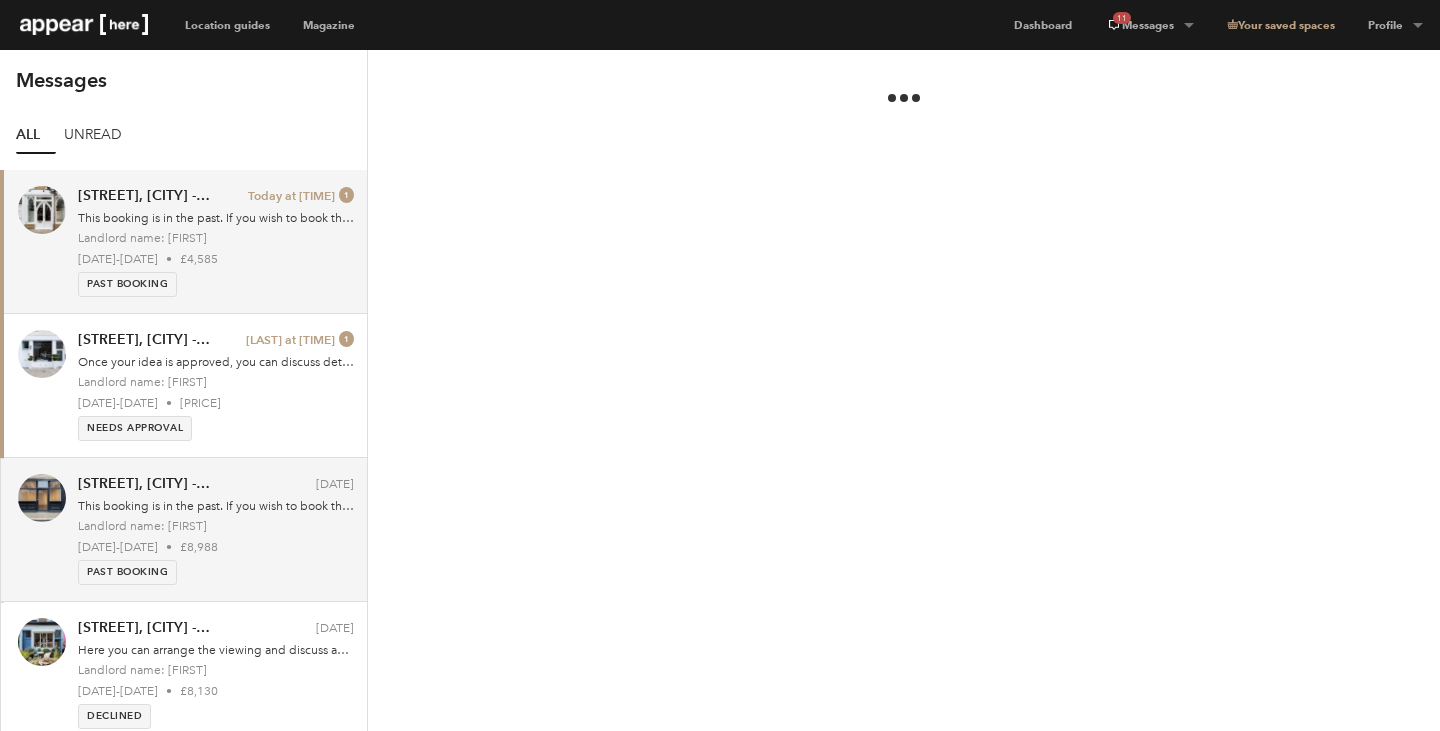 click on "This booking is in the past. If you wish to book this space again, make a new request to open chat with the landlord." at bounding box center [216, 218] 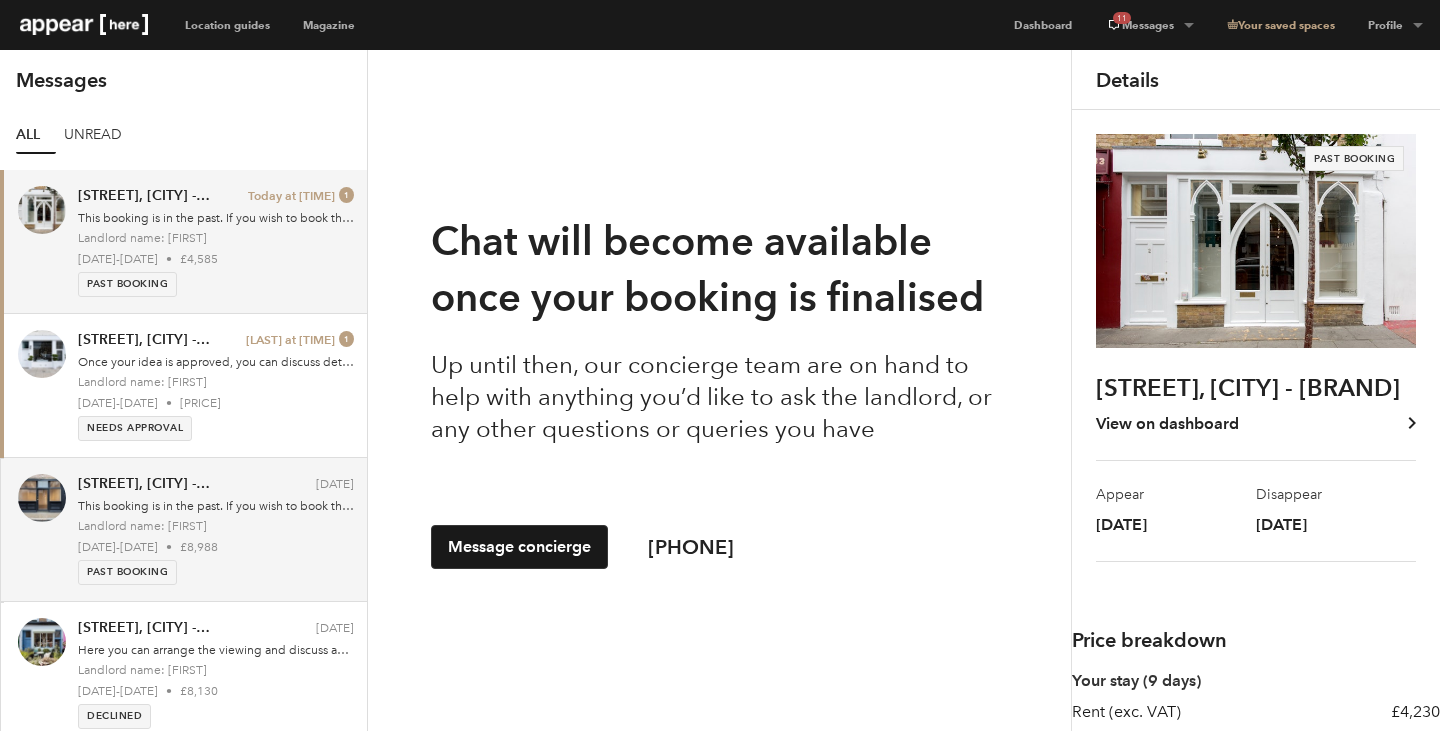 click on "Bateman Street, Soho - The Bright Black Box 22/04/2025" at bounding box center (216, 484) 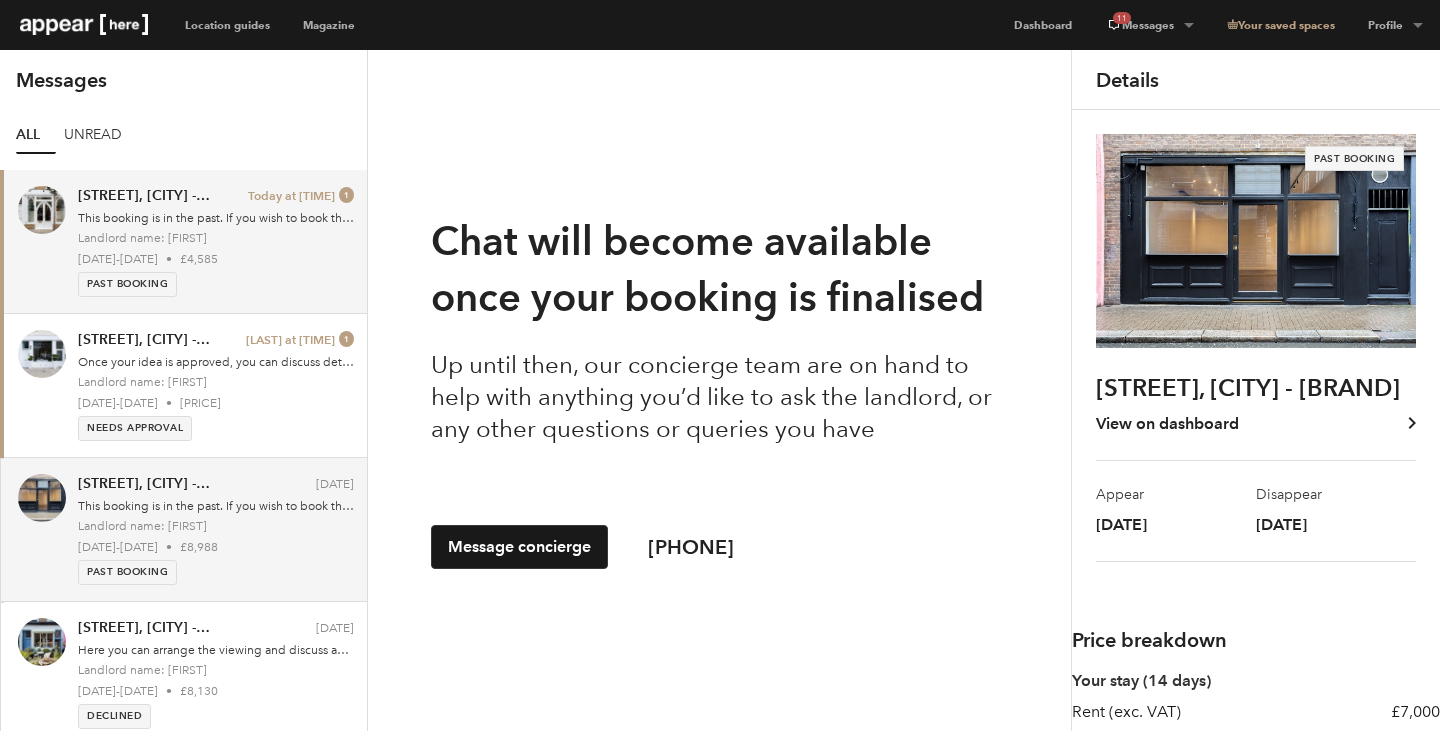 click on "23 Jun  -  1 Jul • £4,585" at bounding box center (216, 259) 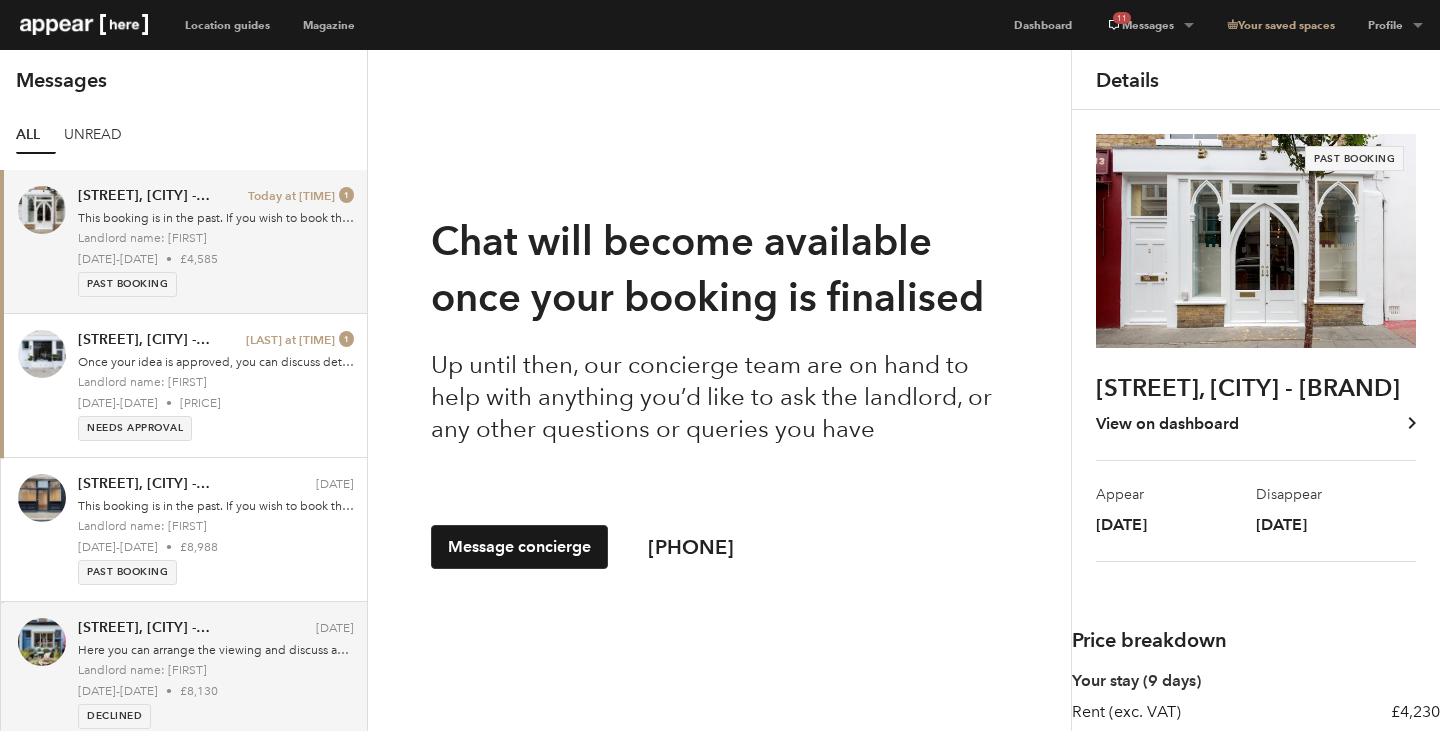 click on "Here you can arrange the viewing and discuss any details with the landlord. Remember, any conversations or transactions outside of Appear Here are not protected." at bounding box center (216, 650) 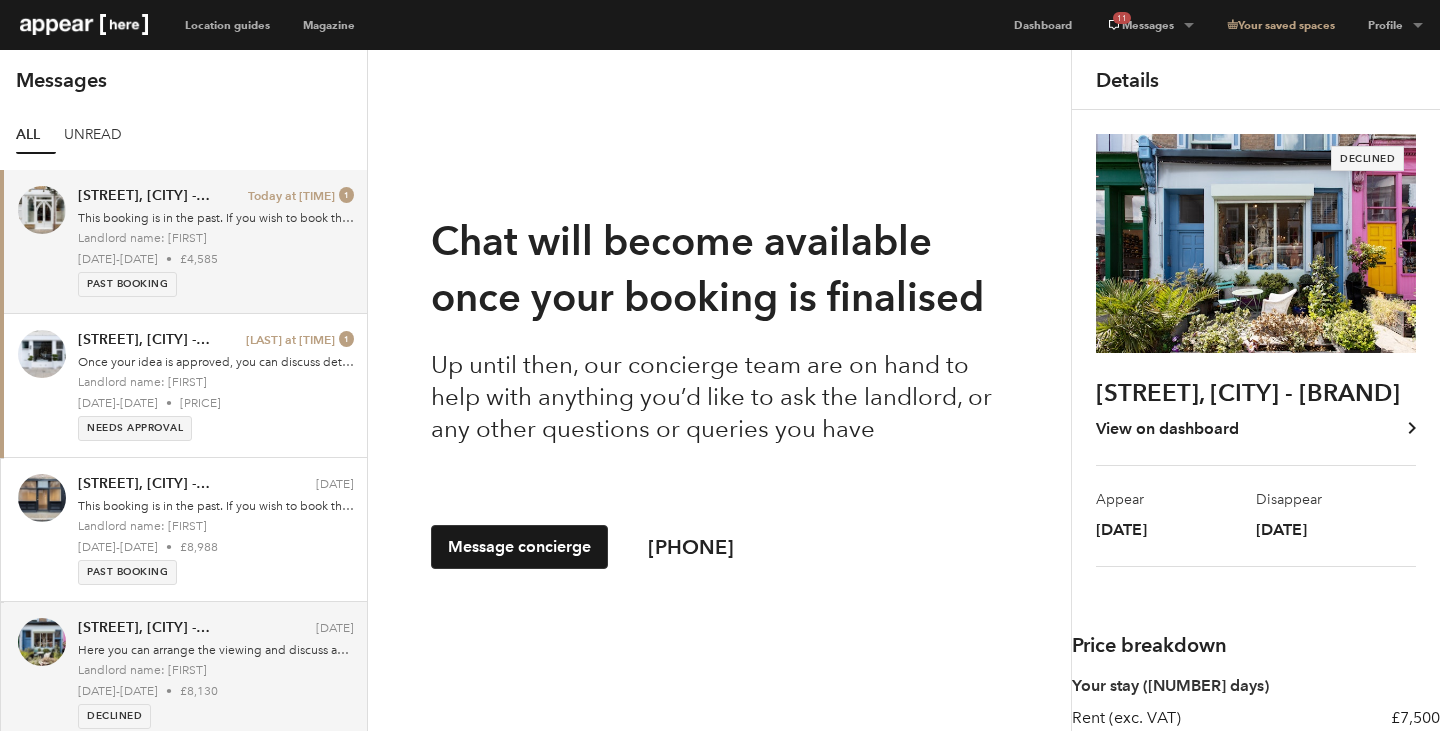 click on "Landlord name: Jasmine" at bounding box center [216, 238] 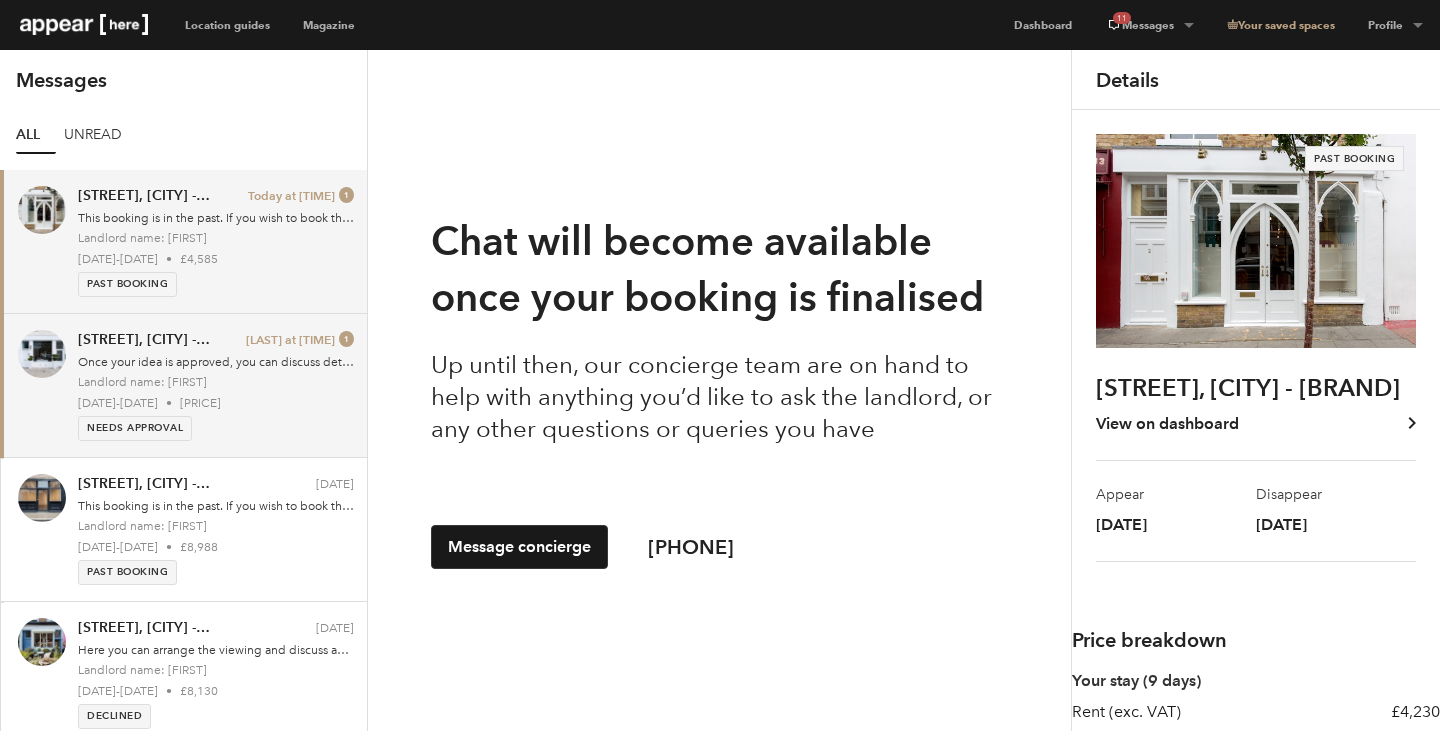 click on "1 Sep  -  30 Sep • £9,431" at bounding box center [216, 403] 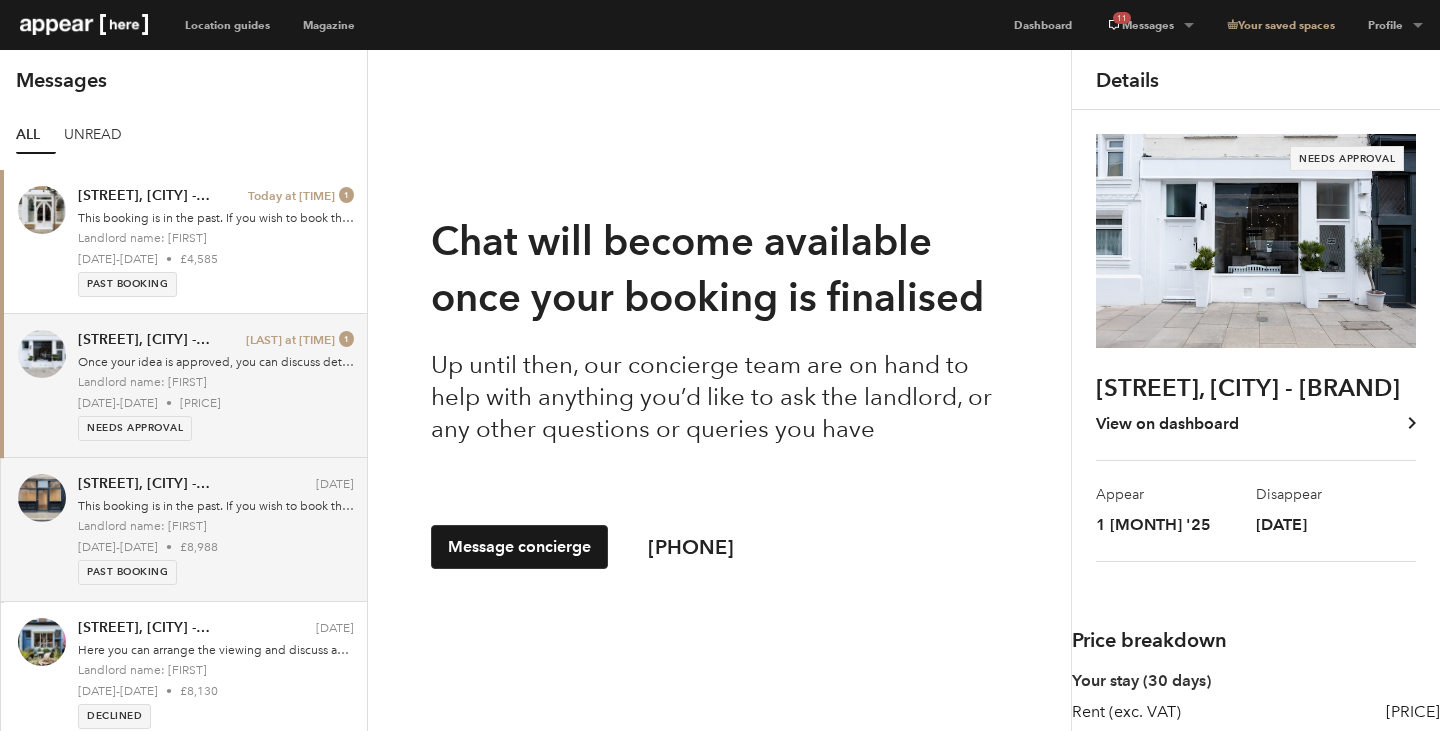 click on "Bateman Street, Soho - The Bright Black Box 22/04/2025 This booking is in the past. If you wish to book this space again, make a new request to open chat with the landlord. Landlord name: Arnold 18 Mar  -  31 Mar • £8,988 Past booking" at bounding box center [216, 529] 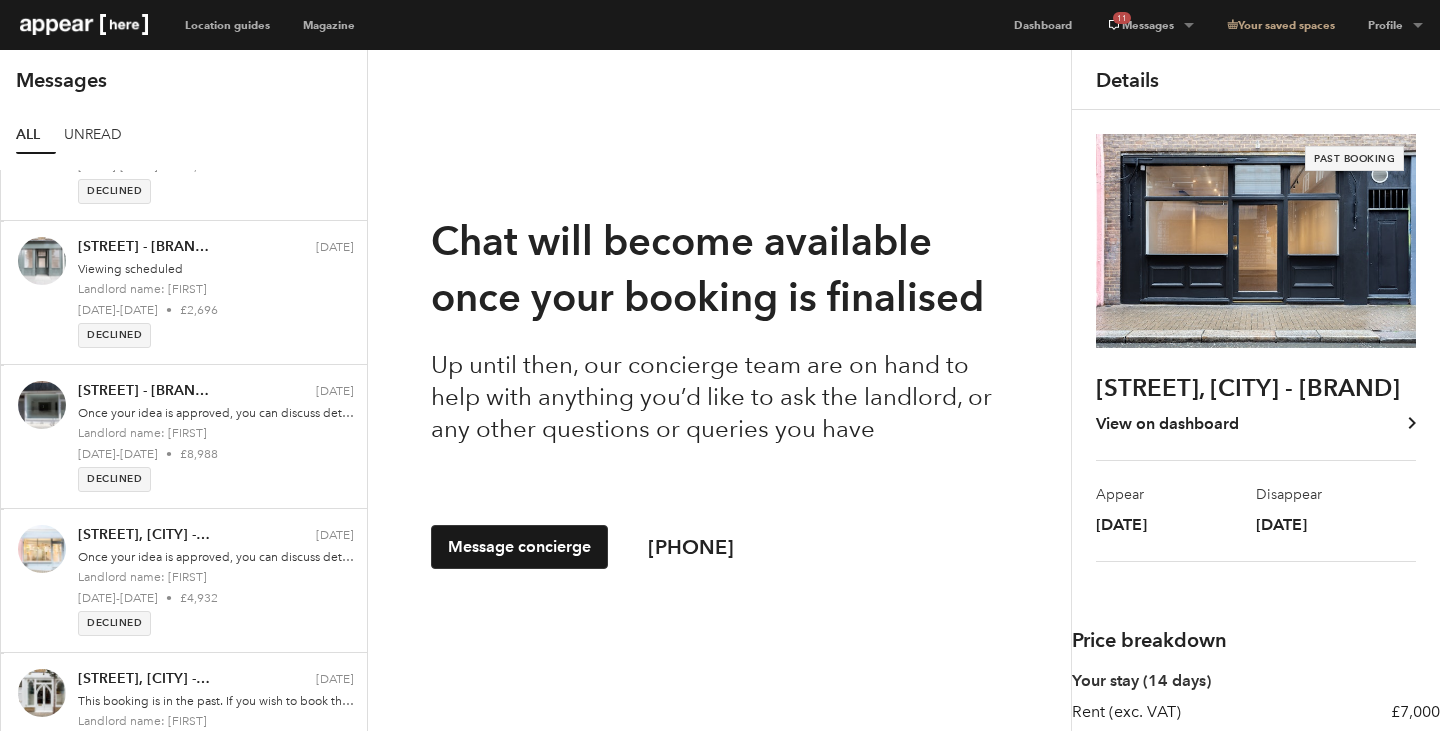 scroll, scrollTop: 1390, scrollLeft: 0, axis: vertical 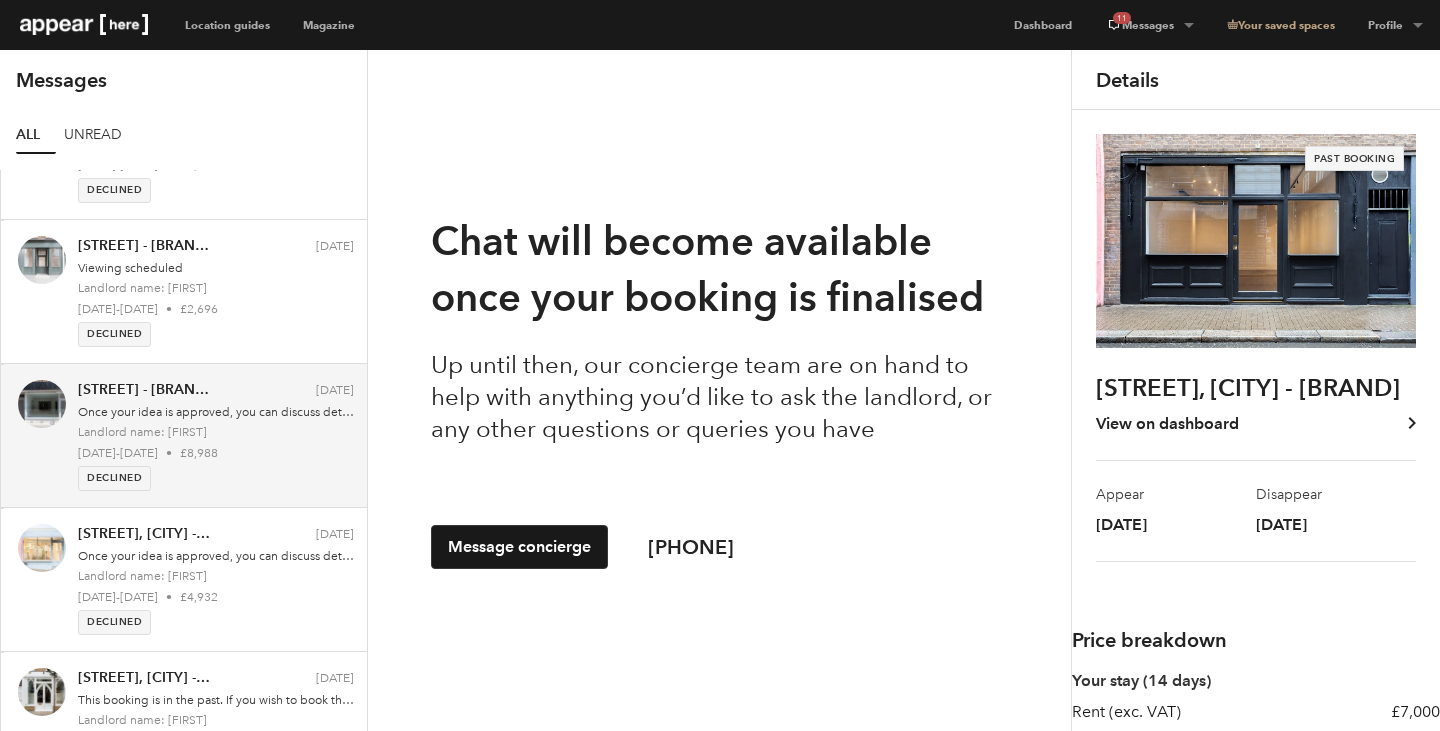 click on "10 Mar  -  23 Mar • £8,988" at bounding box center [216, 453] 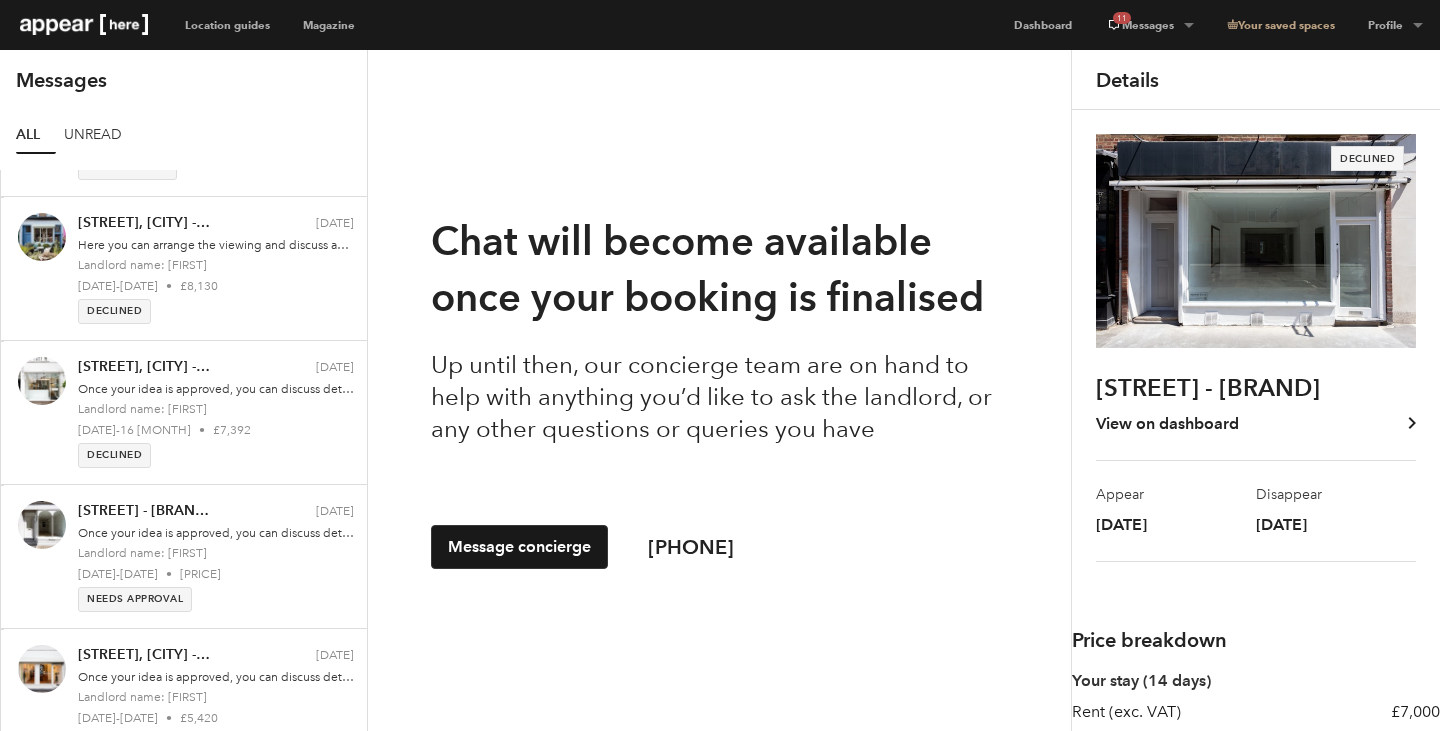 scroll, scrollTop: 0, scrollLeft: 0, axis: both 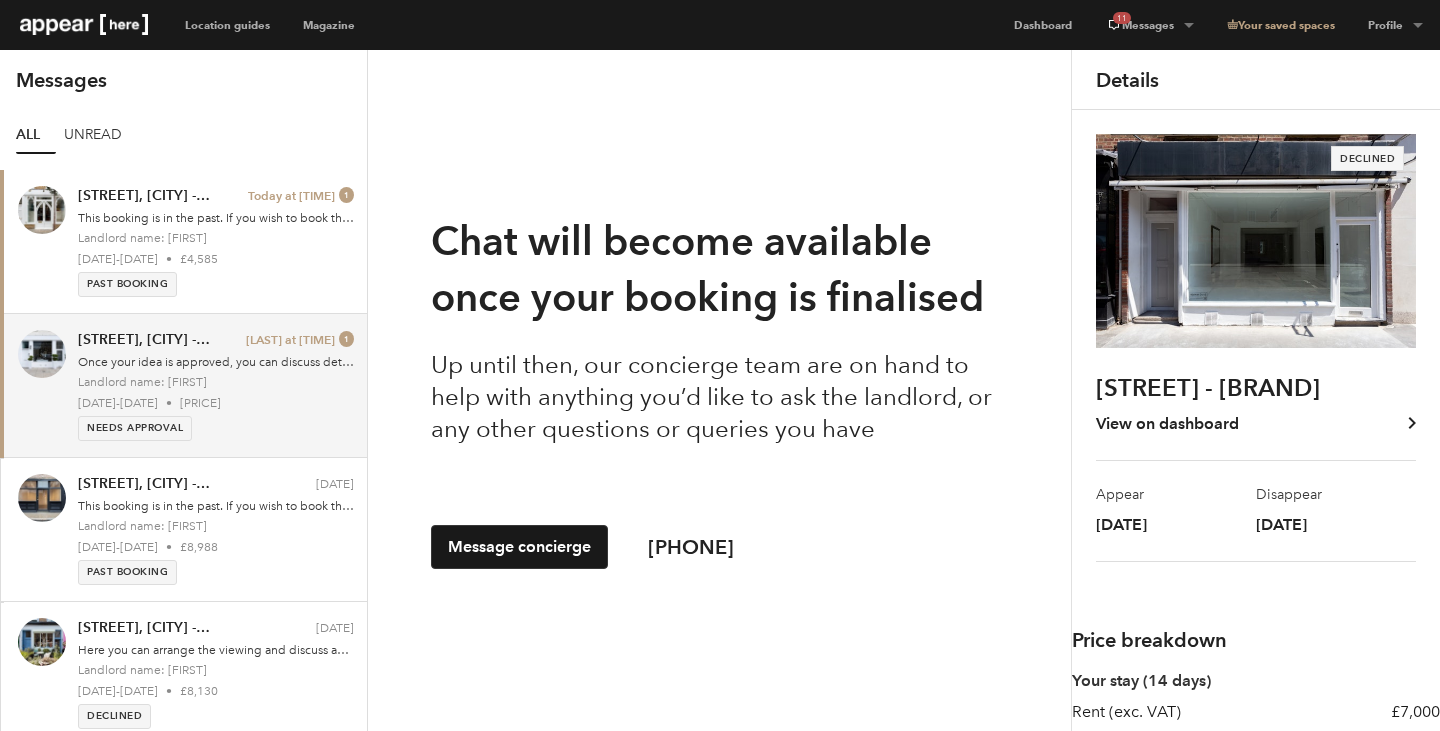 click on "Once your idea is approved, you can discuss details directly with the landlord." at bounding box center (216, 362) 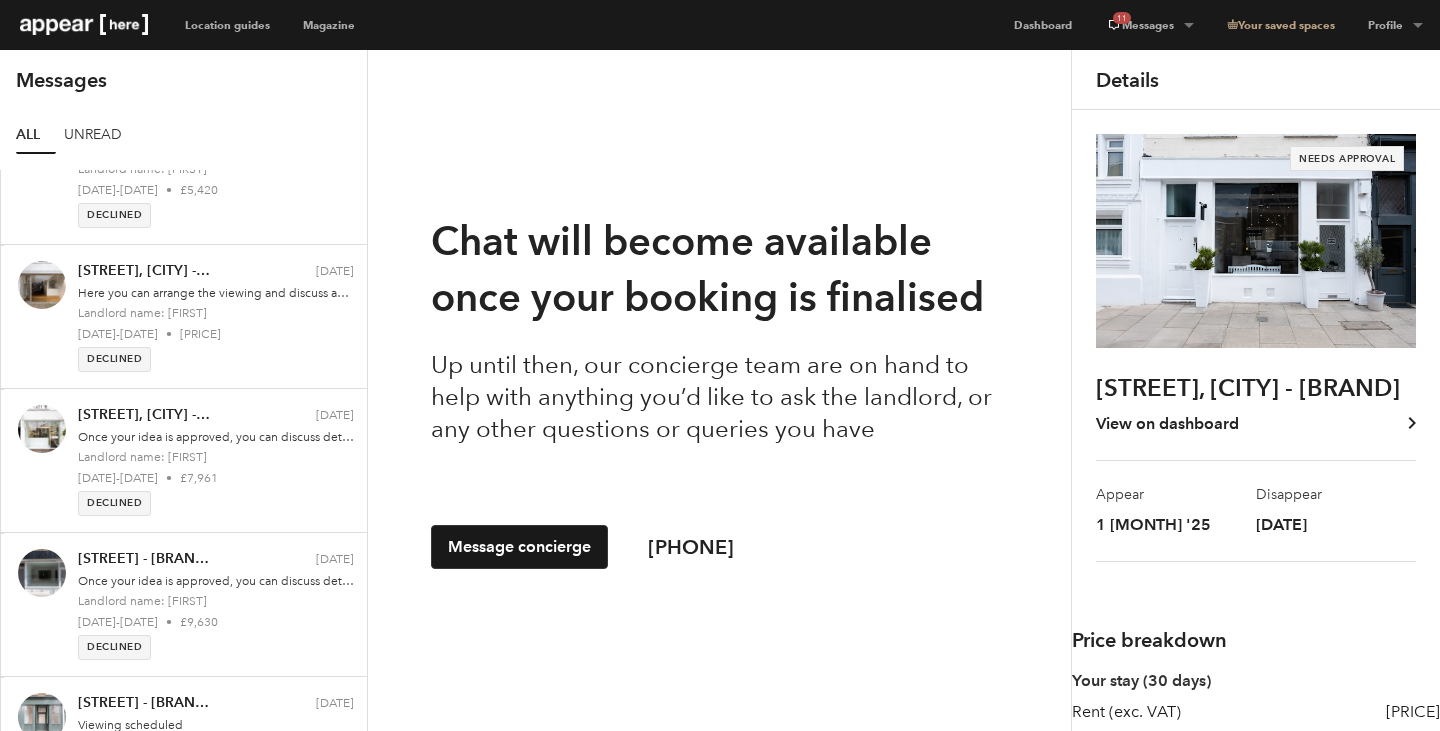 scroll, scrollTop: 935, scrollLeft: 0, axis: vertical 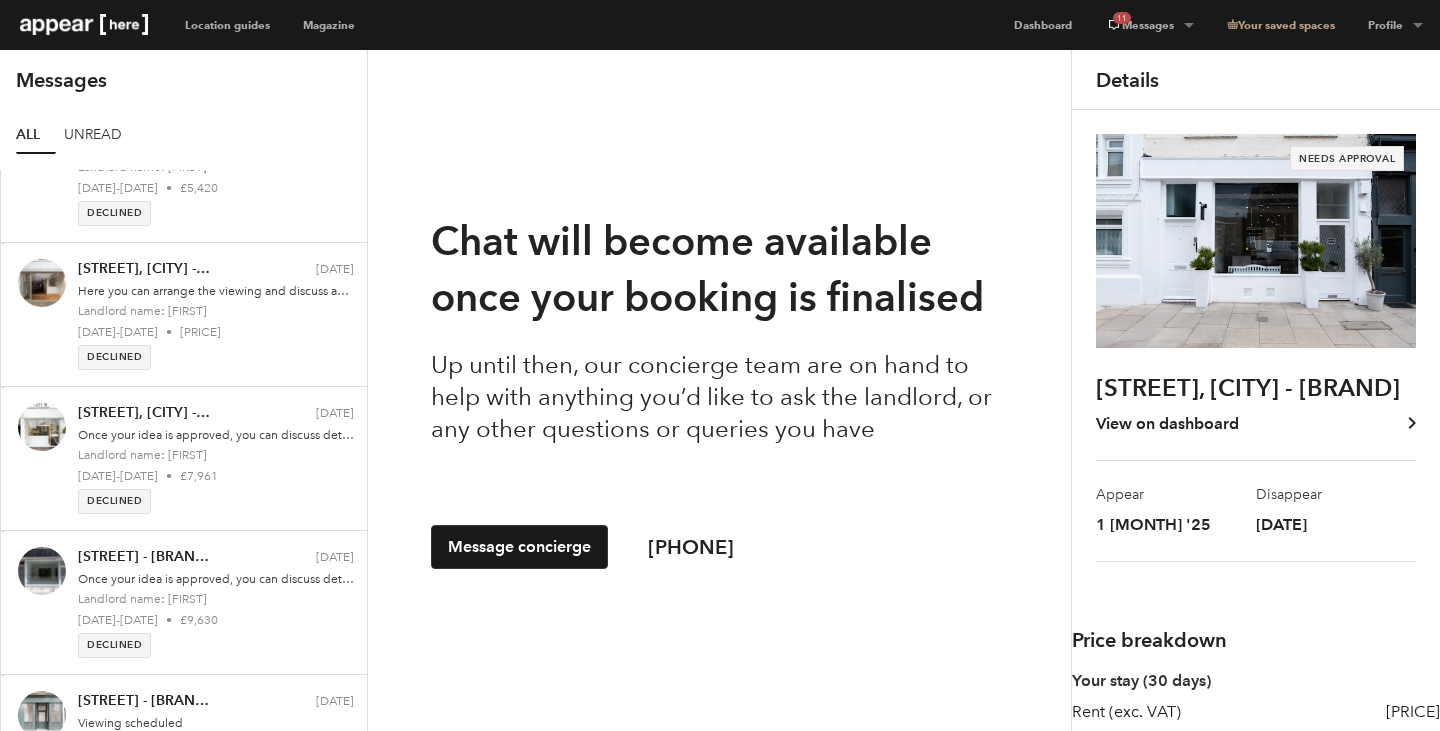 click on "Declined" at bounding box center (216, 357) 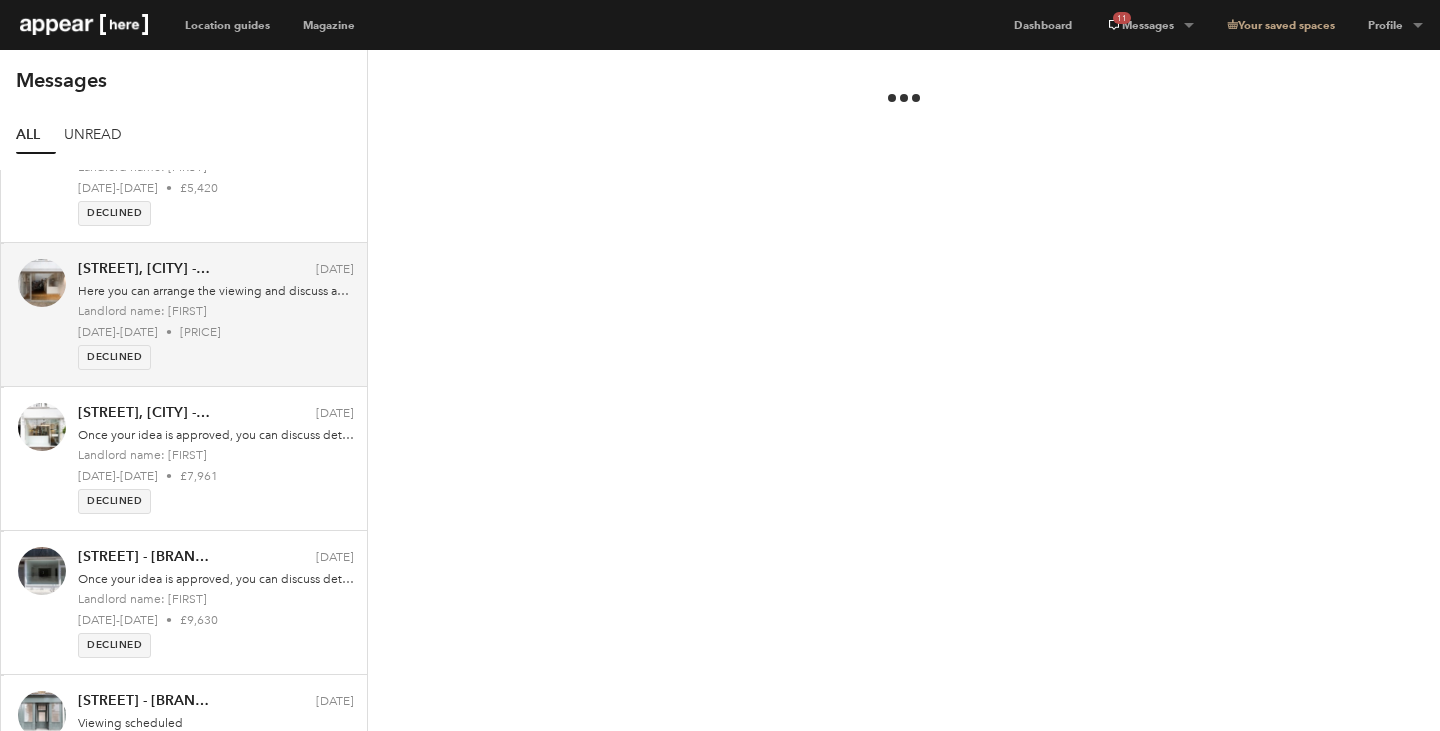 scroll, scrollTop: 0, scrollLeft: 0, axis: both 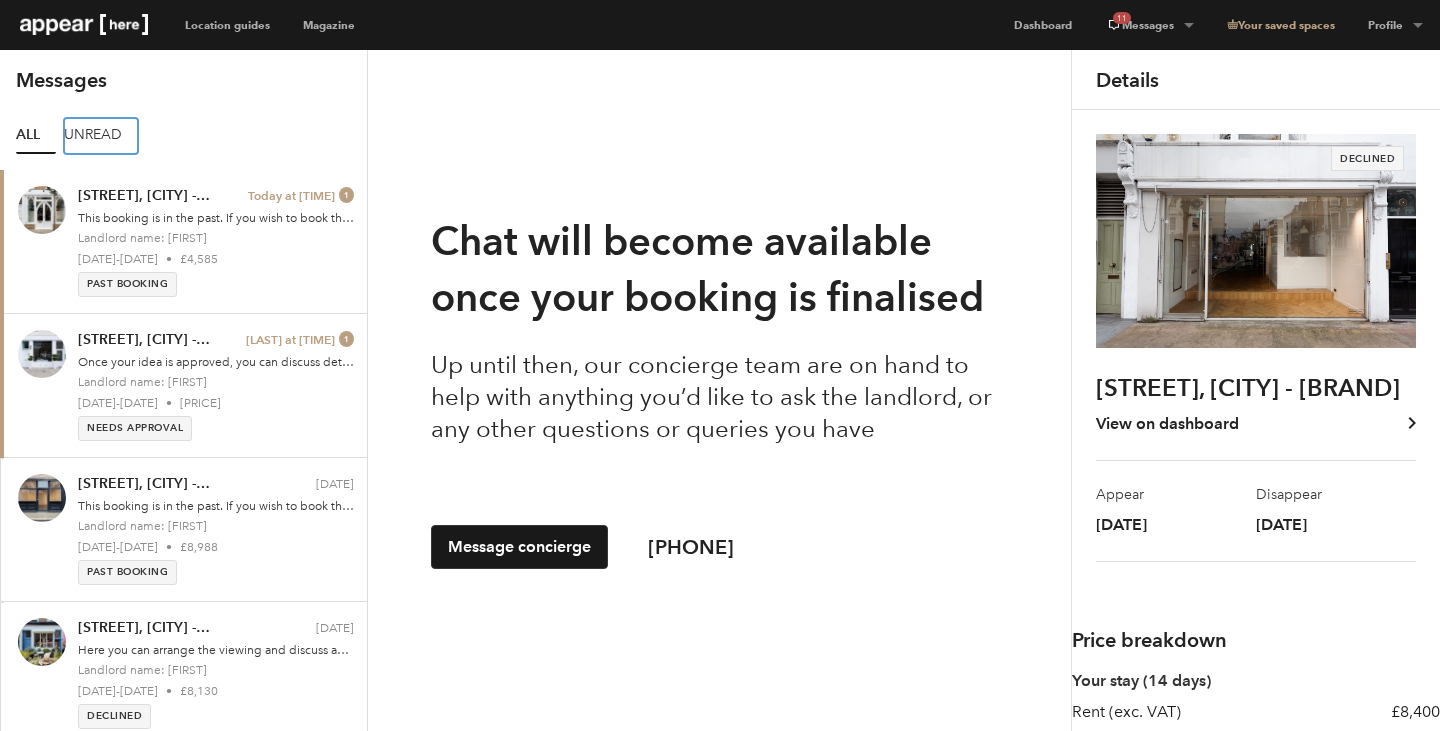 click on "Unread" at bounding box center (101, 136) 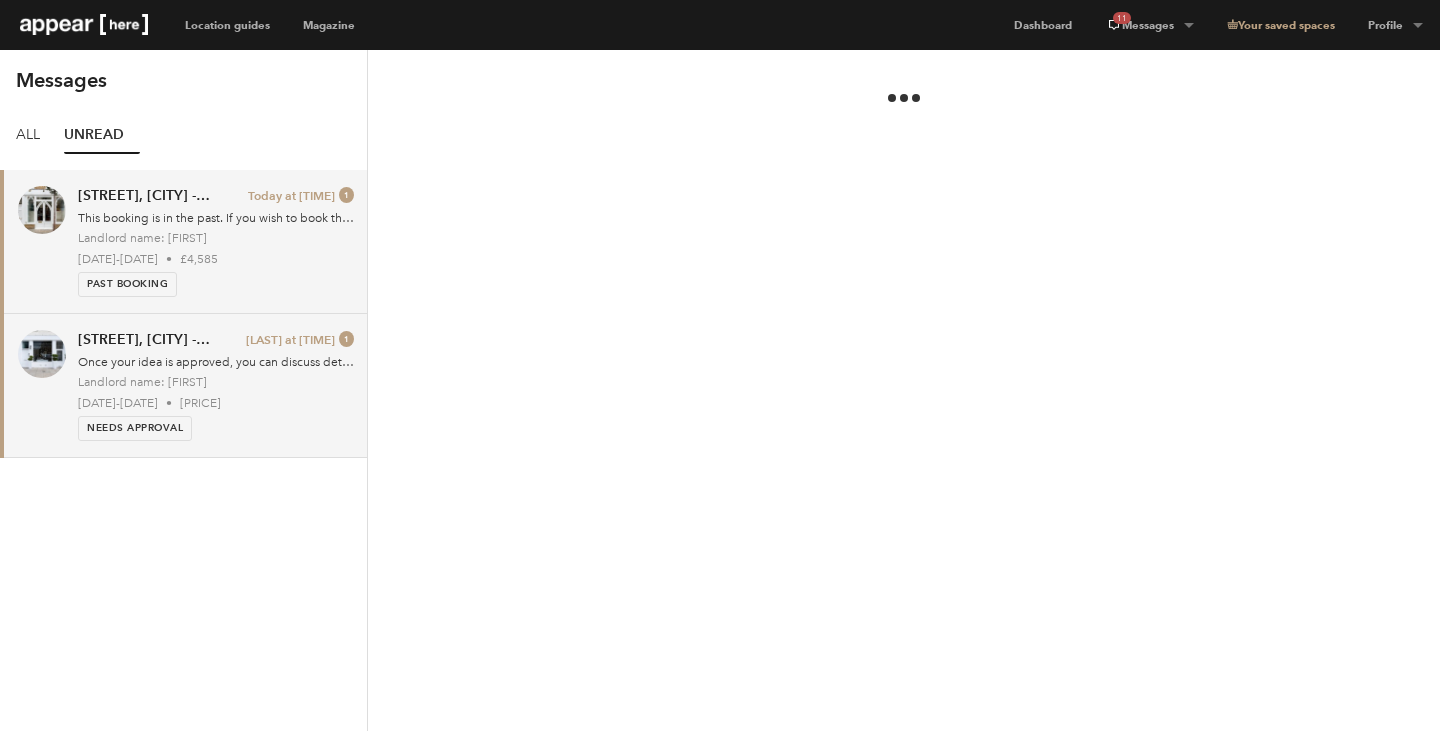 click on "Kensington Park Road, Notting Hill - The White Boutique Last Thursday at 18:10 1 Once your idea is approved, you can discuss details directly with the landlord. Landlord name: Joseph  1 Sep  -  30 Sep • £9,431 Needs Approval" at bounding box center (216, 385) 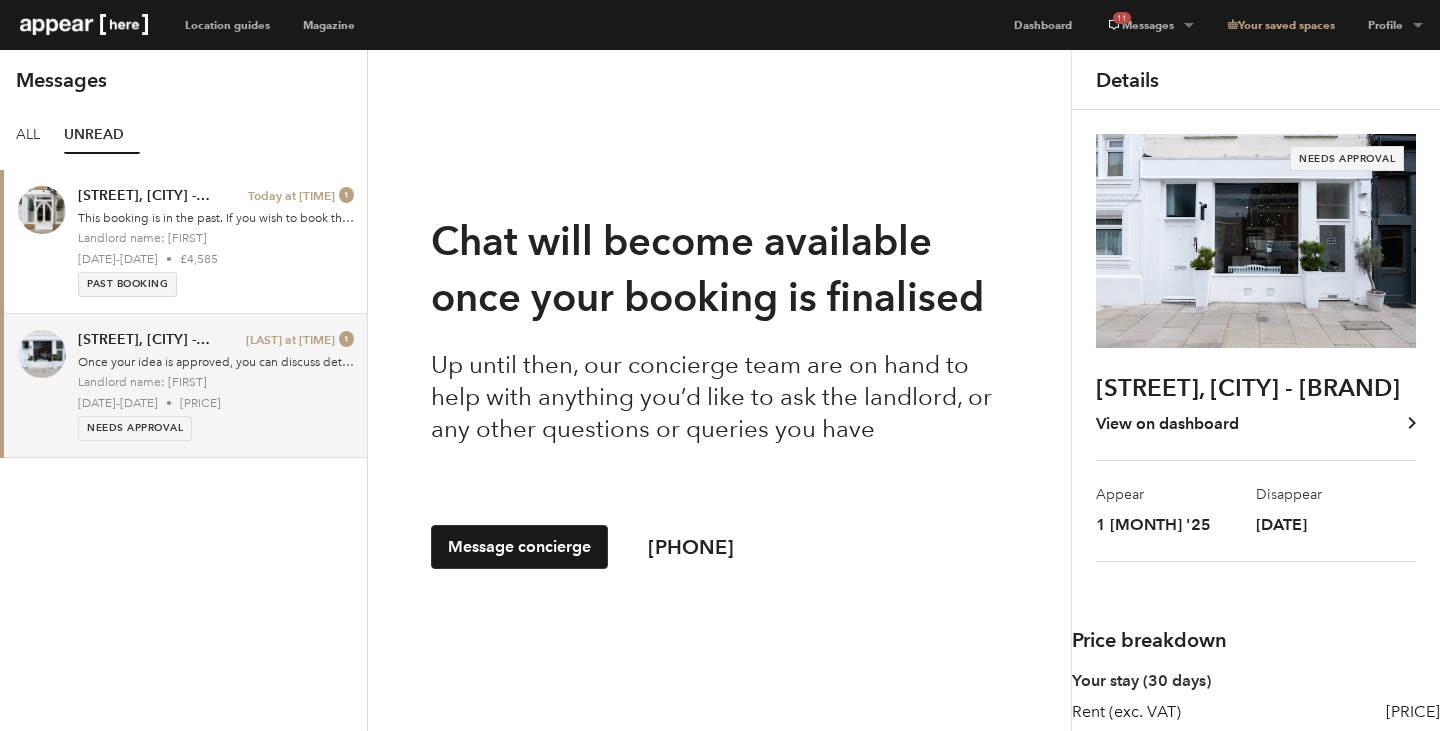 click on "Needs Approval" at bounding box center [135, 427] 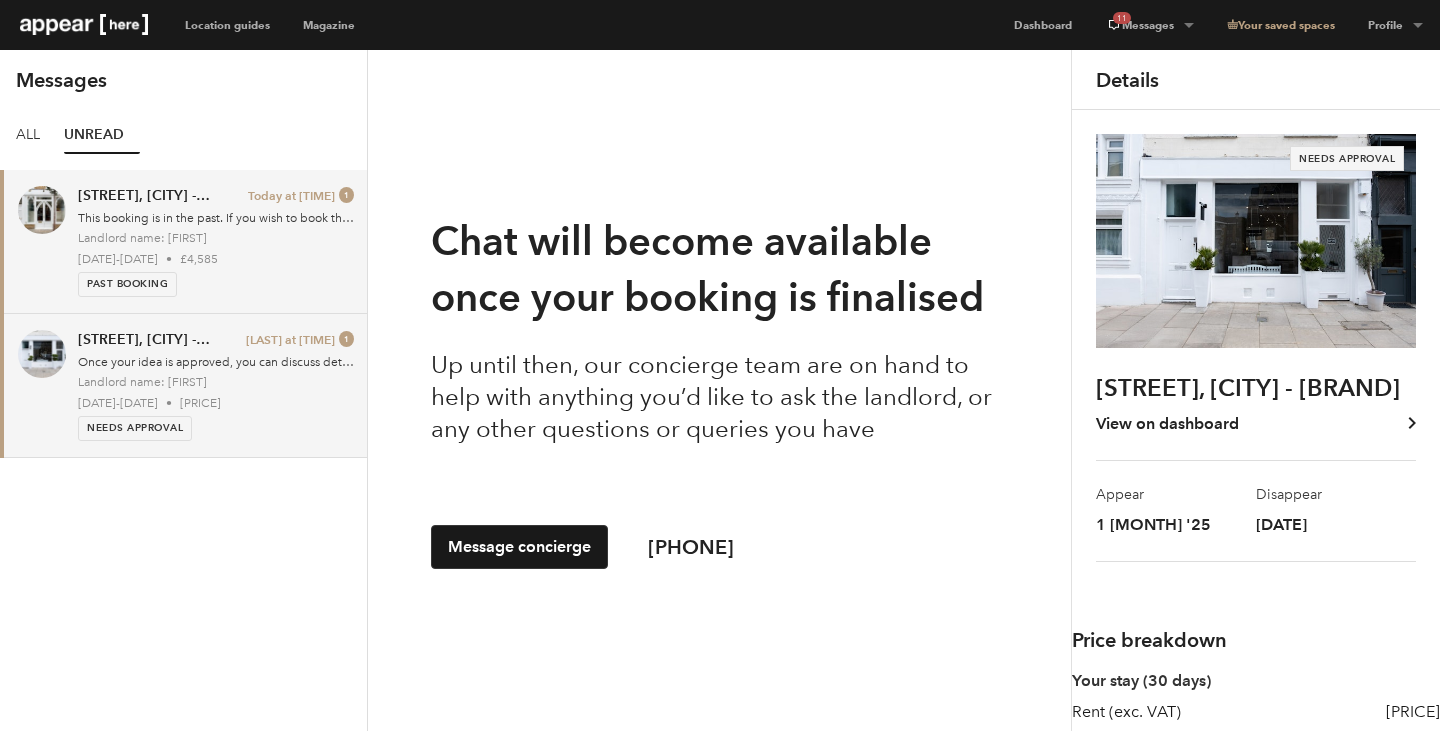 click on "Blenheim Crescent - Portobello Boutique  Today at 09:30 1 This booking is in the past. If you wish to book this space again, make a new request to open chat with the landlord. Landlord name: Jasmine 23 Jun  -  1 Jul • £4,585 Past booking" at bounding box center [216, 241] 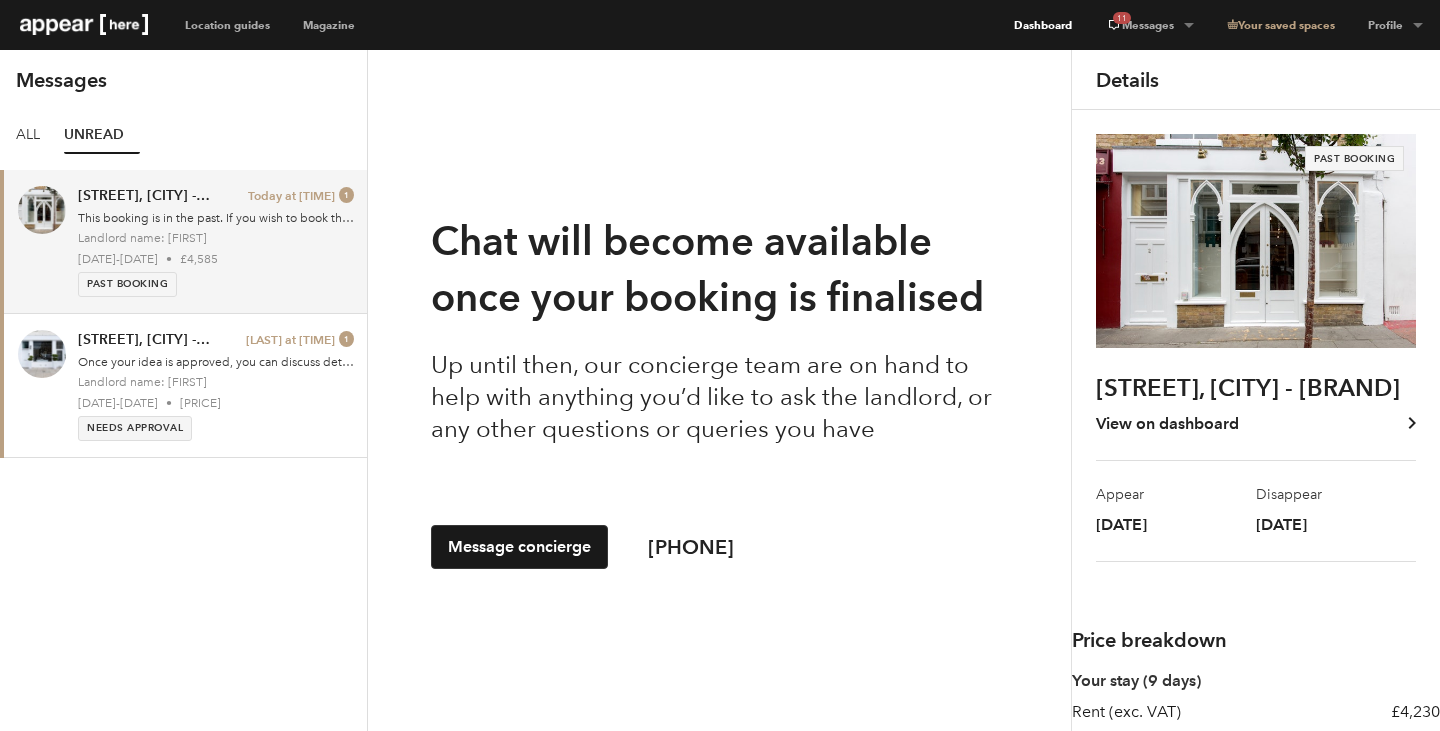 click on "Dashboard" at bounding box center [1043, 25] 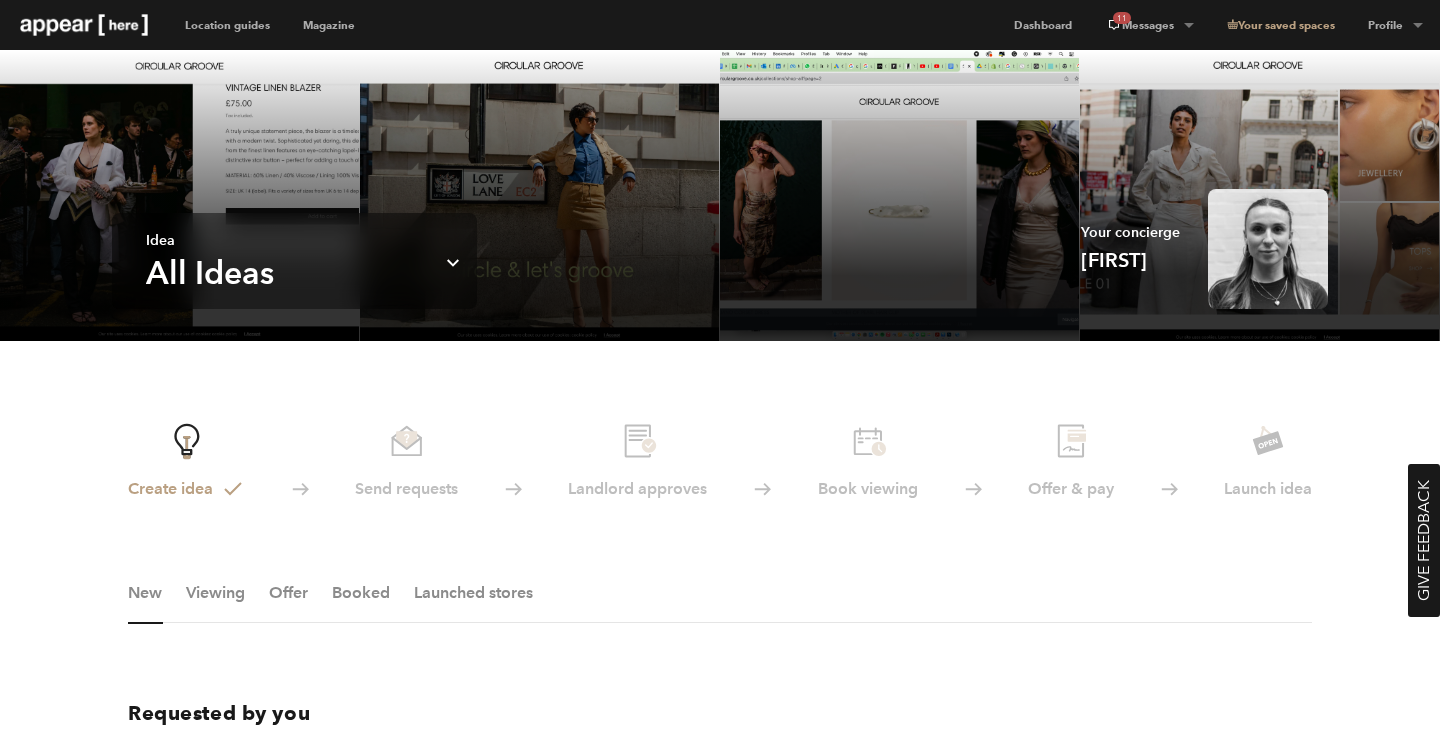 scroll, scrollTop: 0, scrollLeft: 0, axis: both 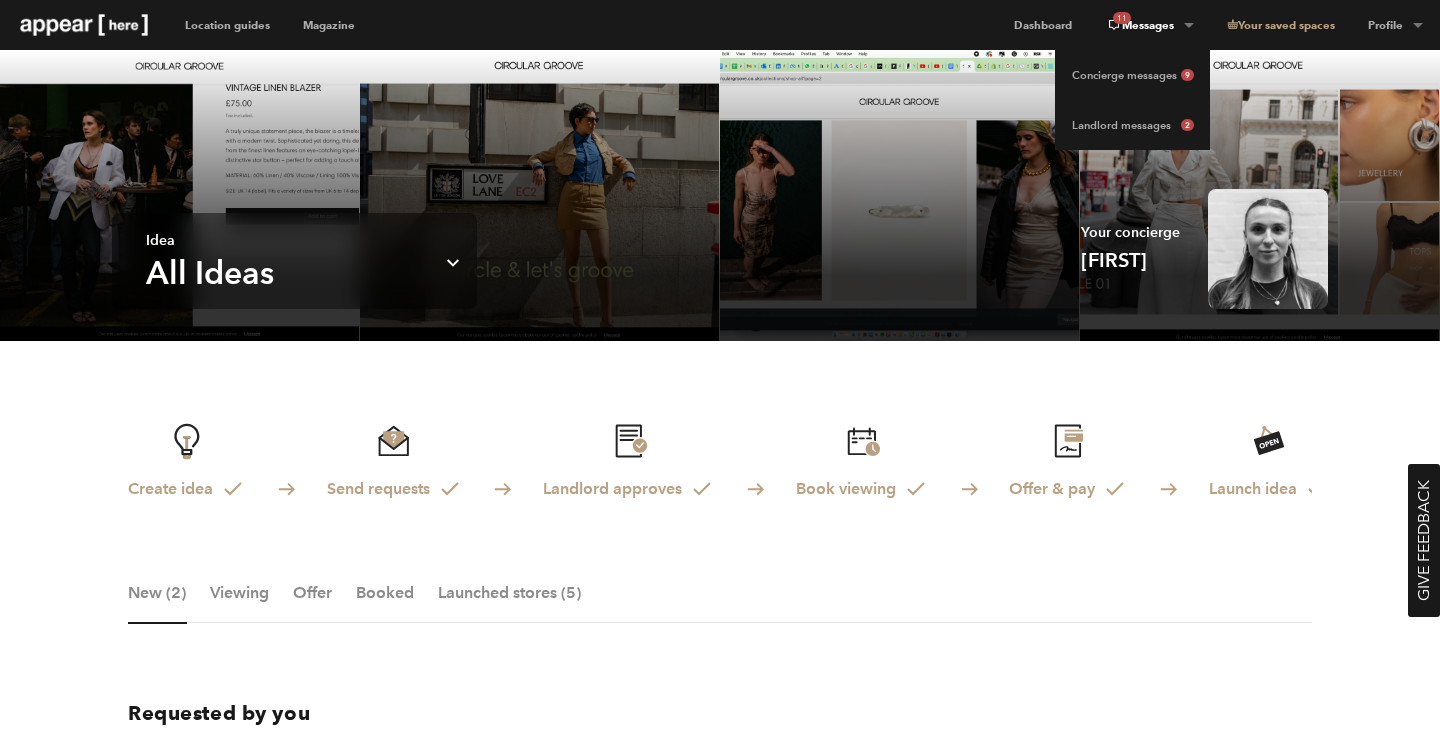 click on "11
Messages" at bounding box center [1149, 25] 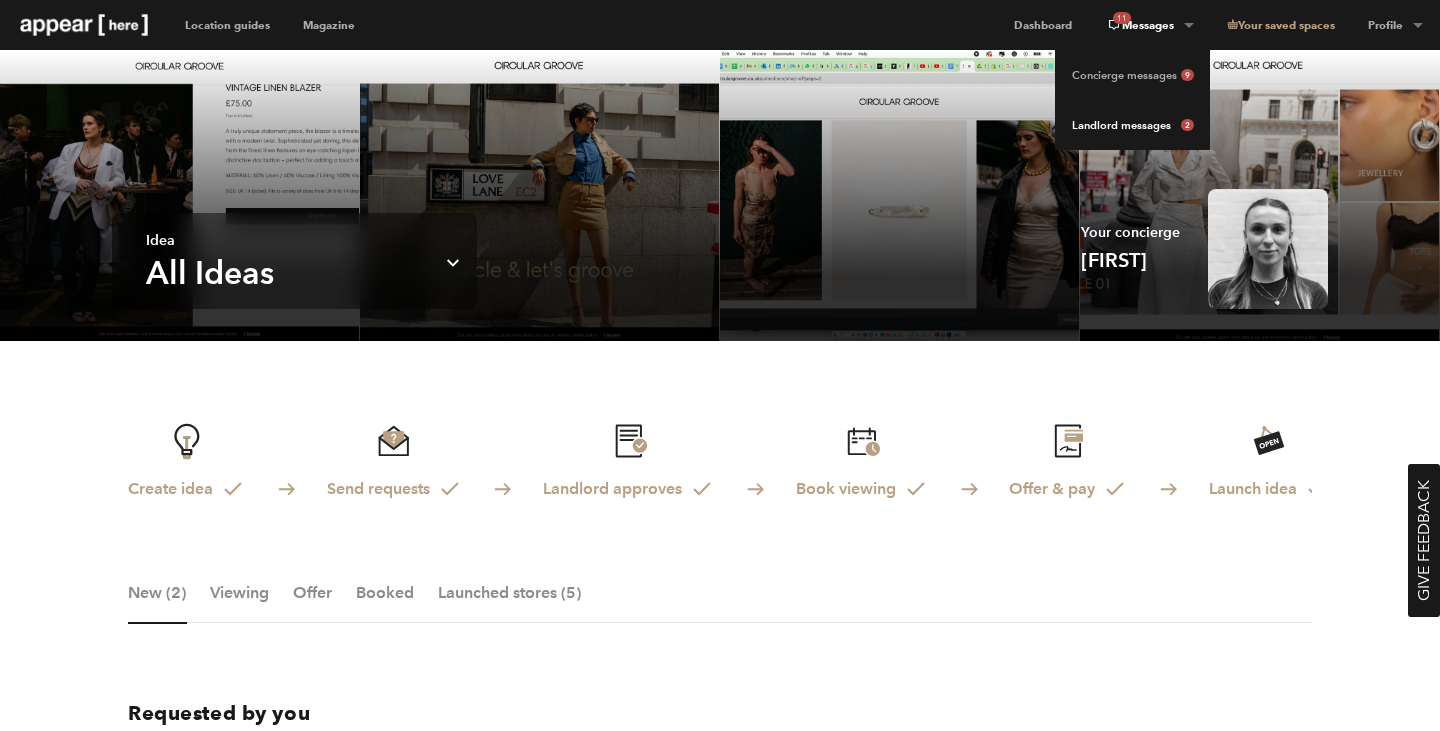 click on "Landlord messages
2" at bounding box center [1132, 125] 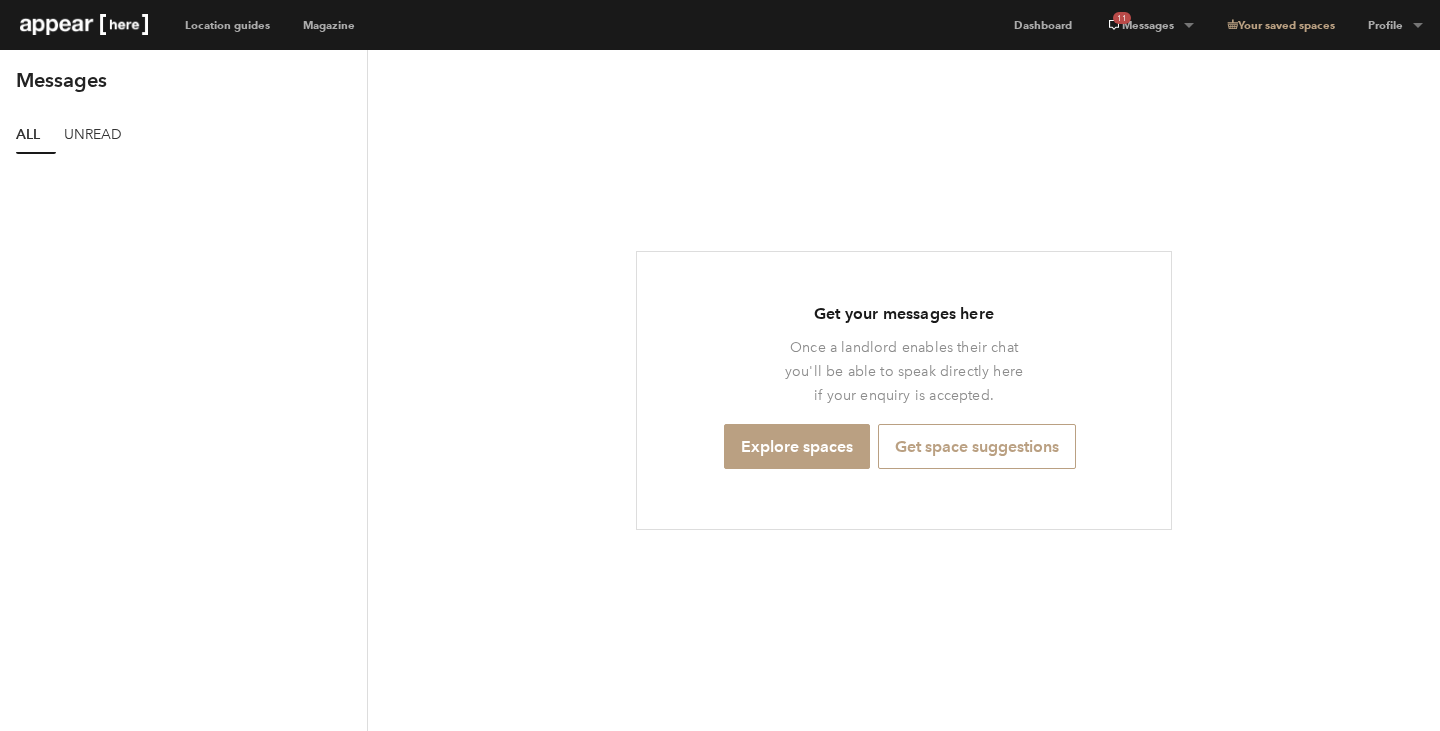 scroll, scrollTop: 0, scrollLeft: 0, axis: both 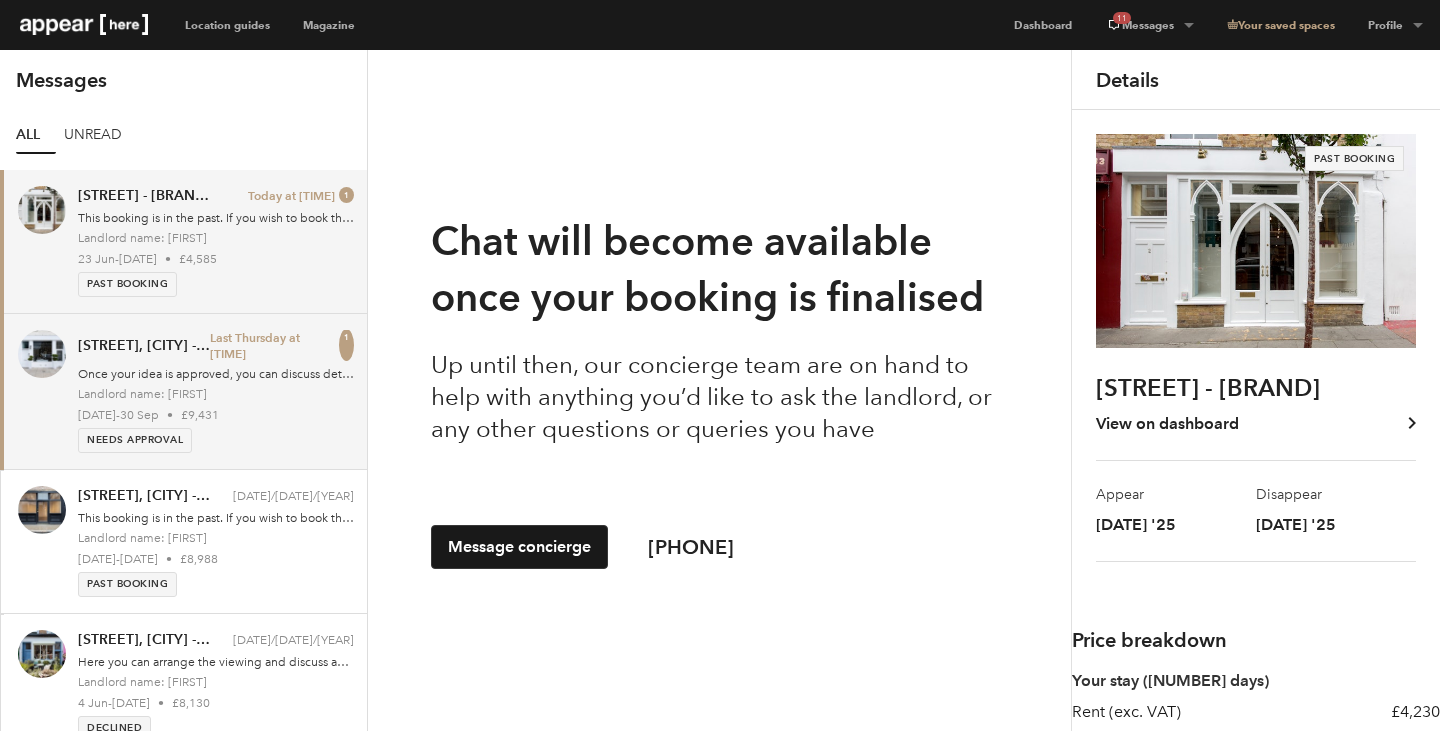 click on "Needs Approval" at bounding box center [216, 440] 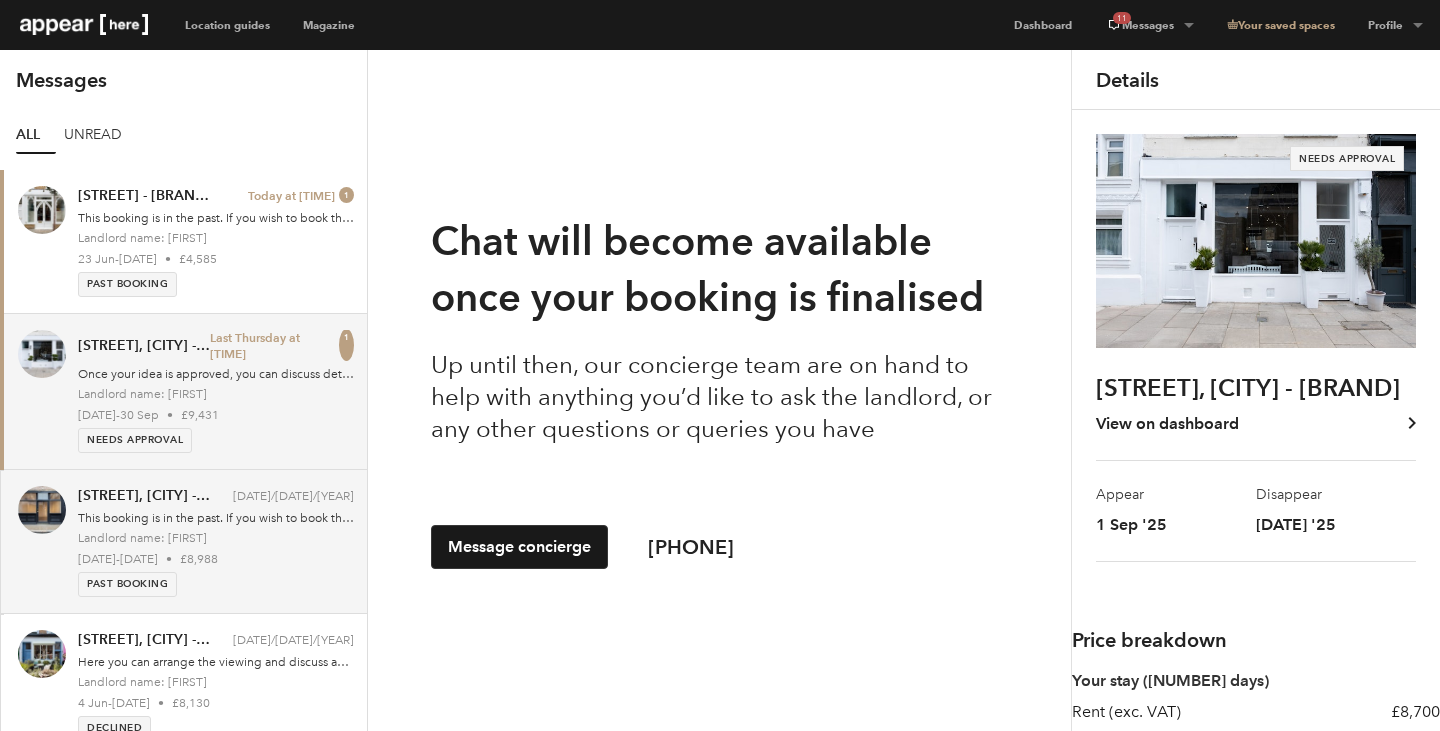 click on "Bateman Street, Soho - The Bright Black Box 22/04/2025 This booking is in the past. If you wish to book this space again, make a new request to open chat with the landlord. Landlord name: Arnold 18 Mar  -  31 Mar • £8,988 Past booking" at bounding box center [216, 541] 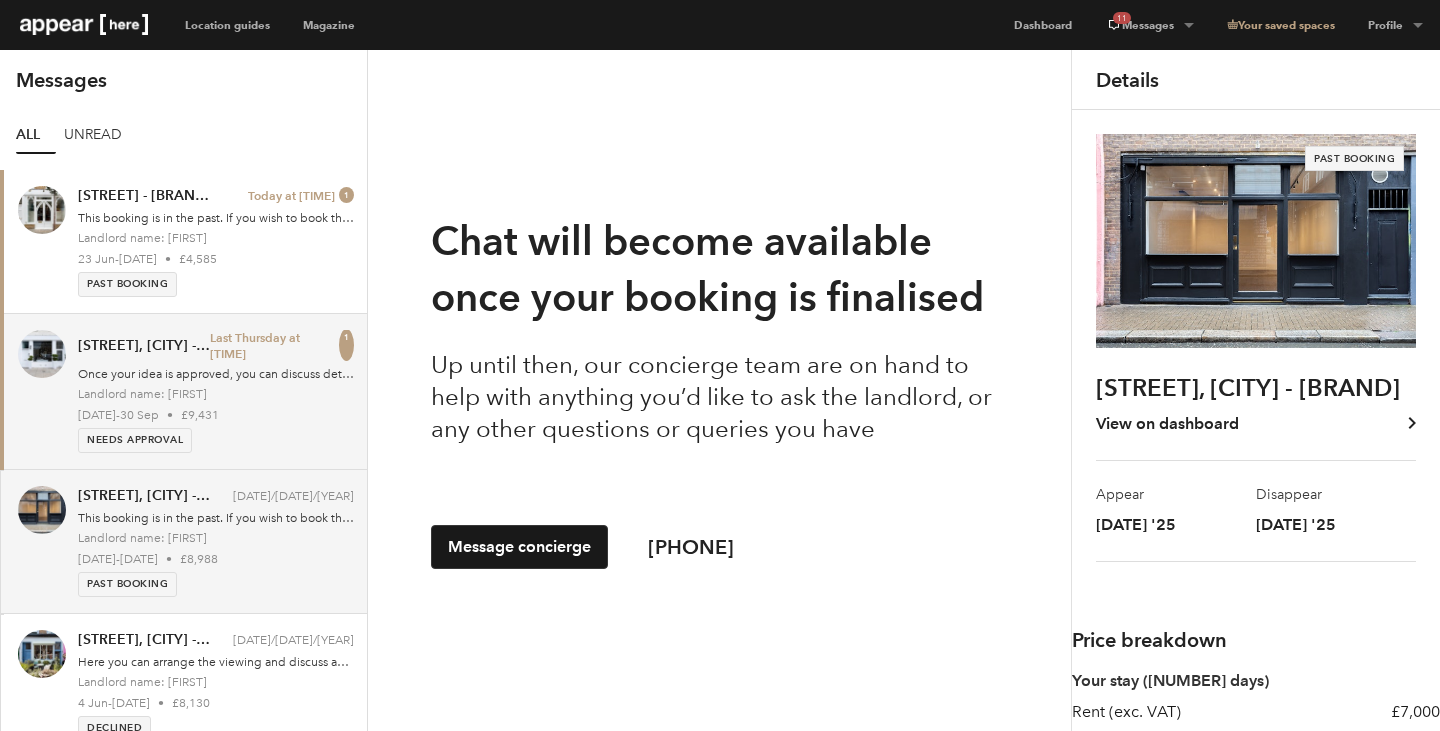 click on "Landlord name: Joseph" at bounding box center (216, 394) 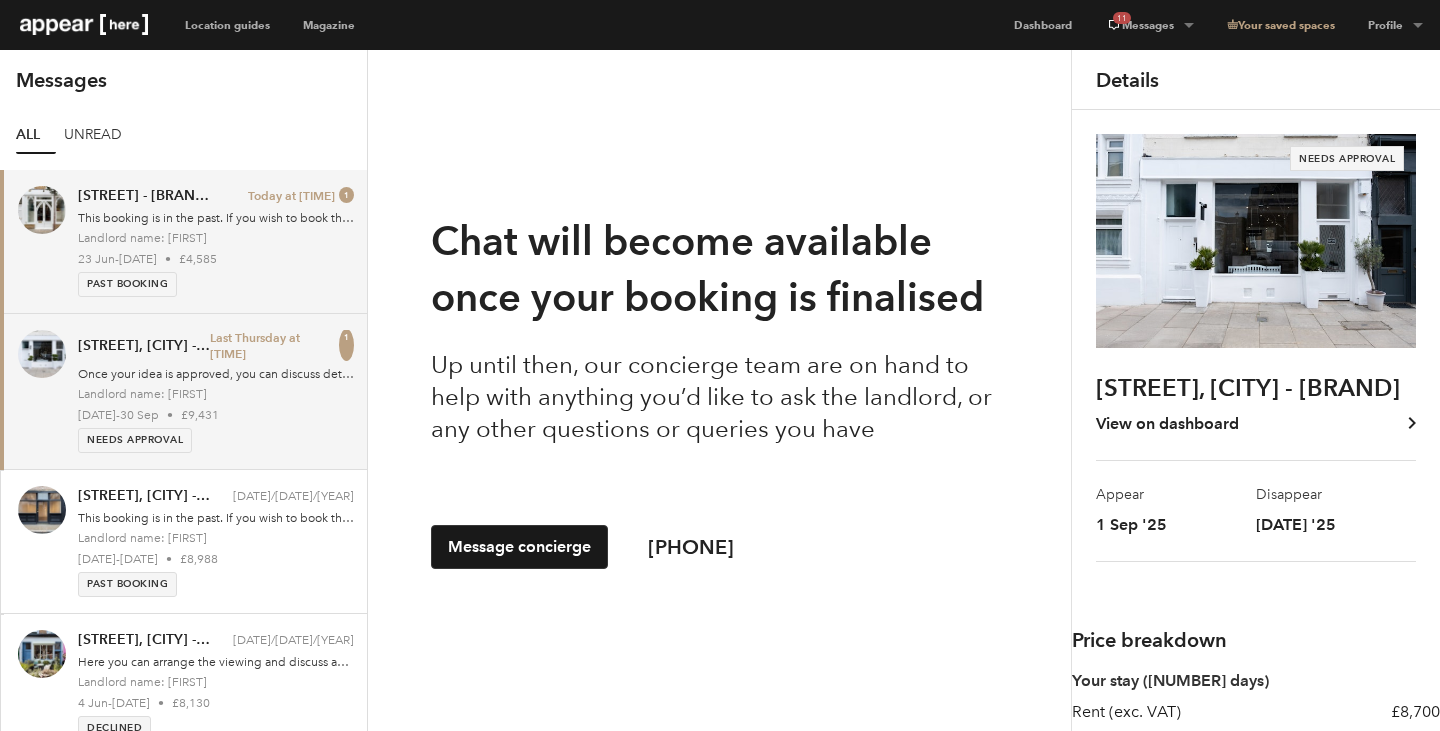 click on "23 Jun  -  1 Jul • £4,585" at bounding box center [216, 259] 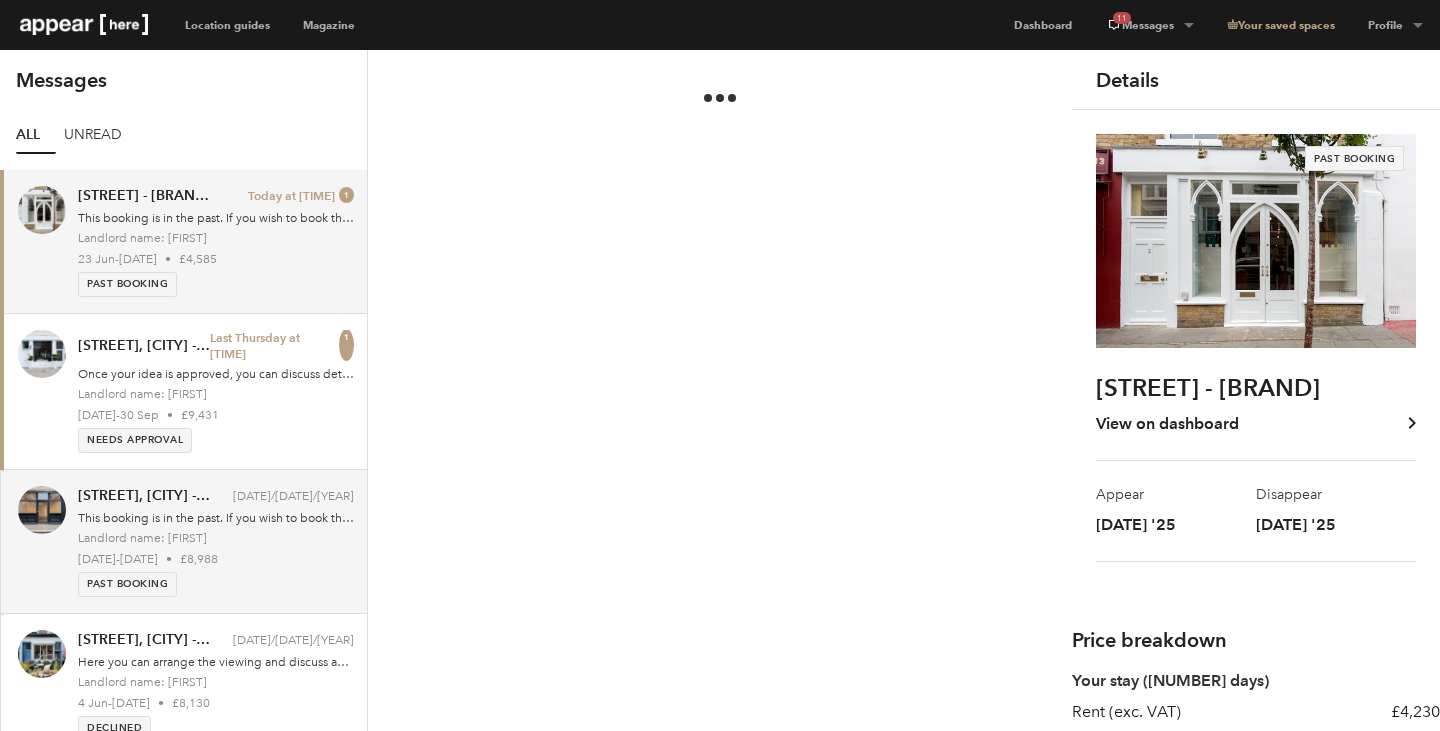 click on "Bateman Street, Soho - The Bright Black Box 22/04/2025 This booking is in the past. If you wish to book this space again, make a new request to open chat with the landlord. Landlord name: Arnold 18 Mar  -  31 Mar • £8,988 Past booking" at bounding box center [186, 542] 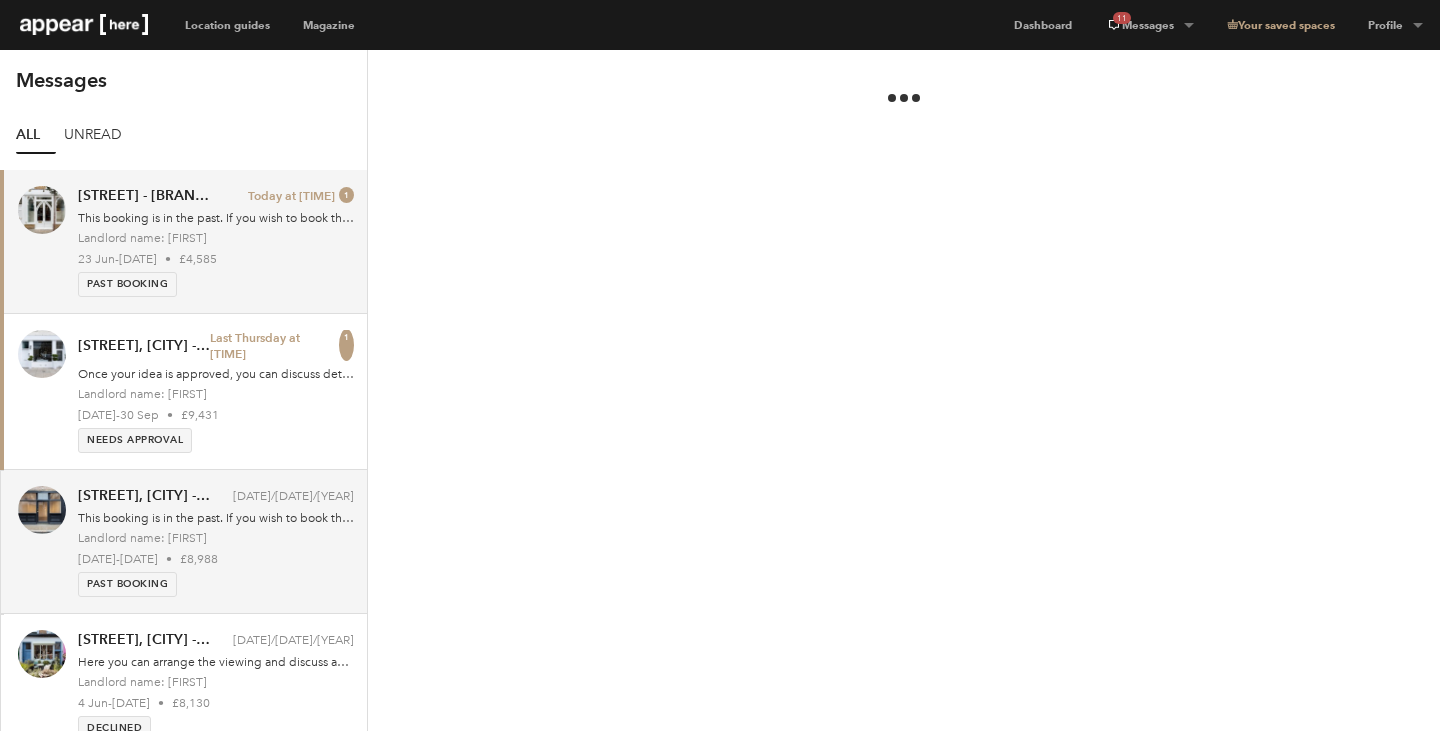 click on "Landlord name: Jasmine" at bounding box center [216, 238] 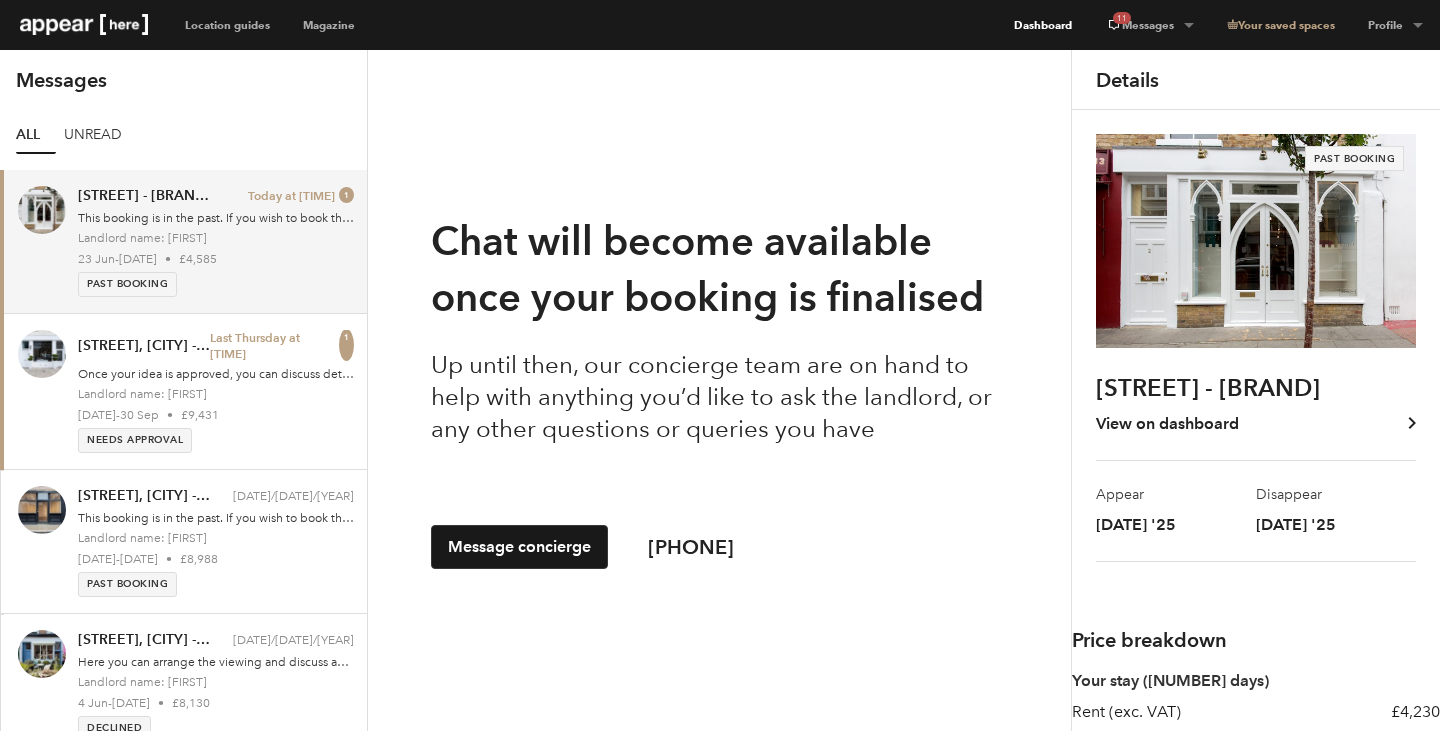 click on "Dashboard" at bounding box center [1043, 25] 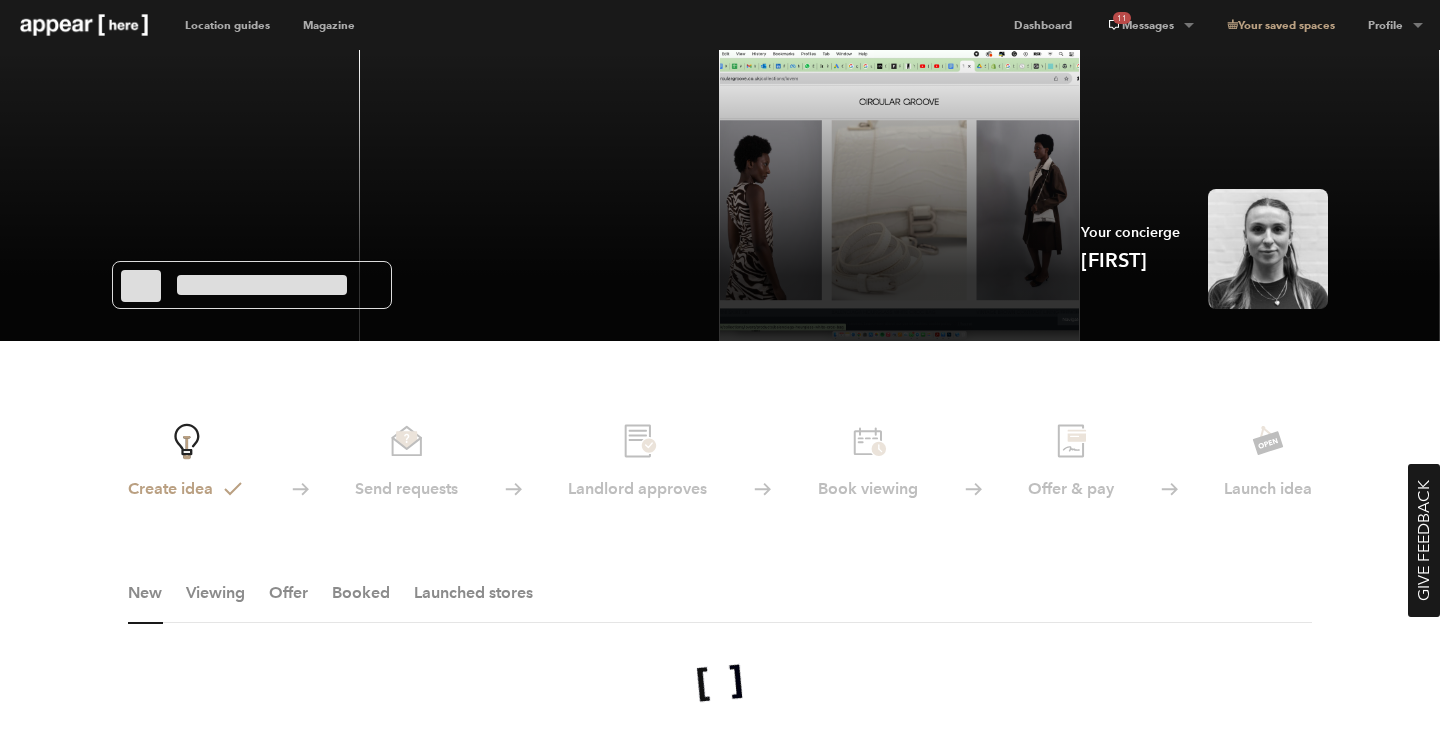 scroll, scrollTop: 0, scrollLeft: 0, axis: both 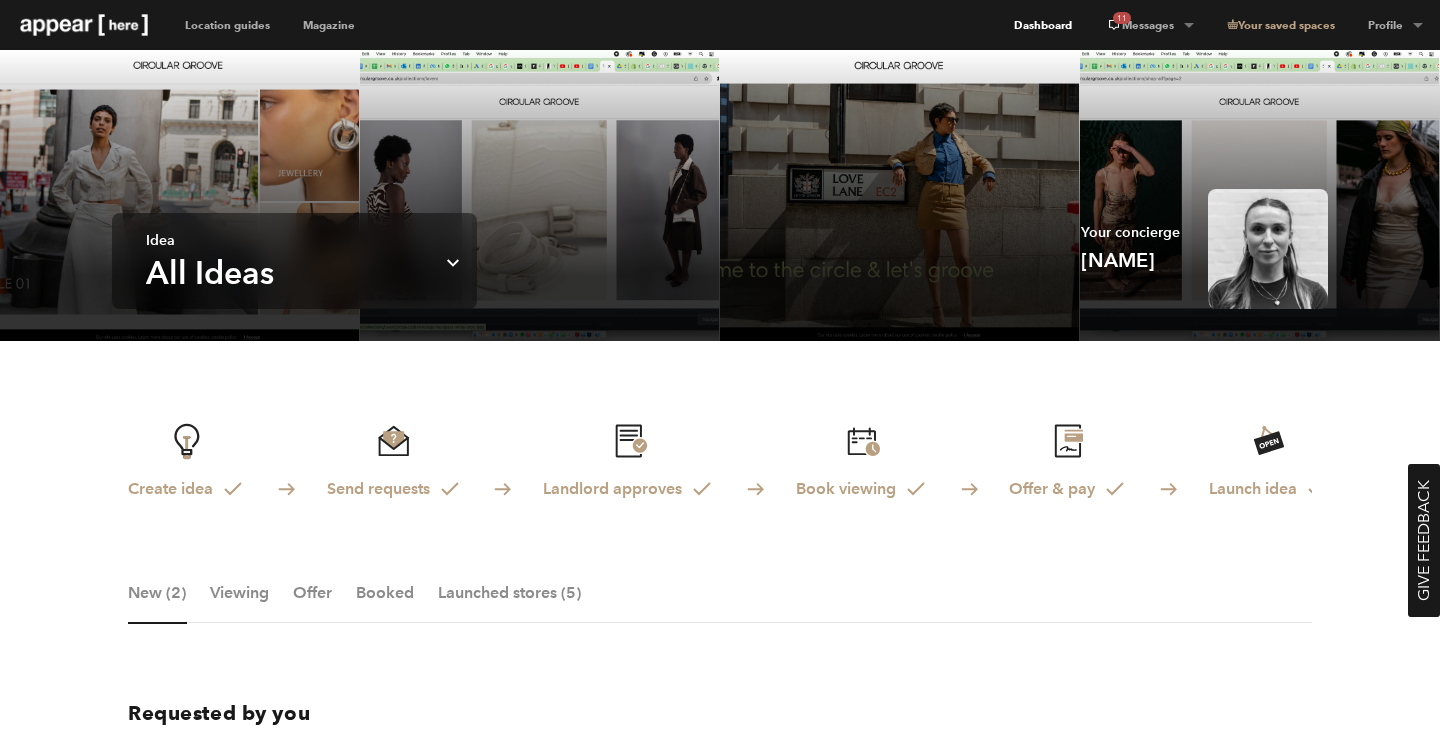 click on "Dashboard" at bounding box center (1043, 25) 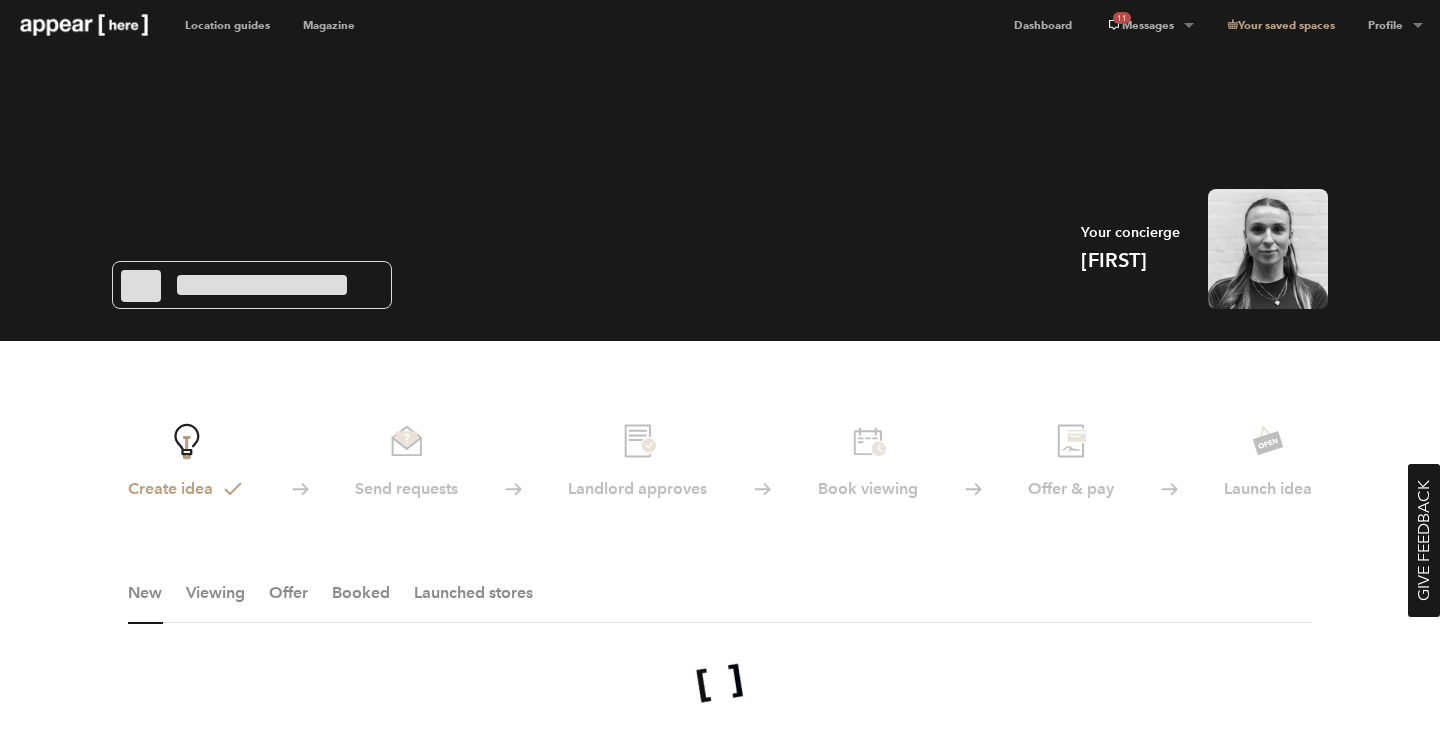 scroll, scrollTop: 0, scrollLeft: 0, axis: both 